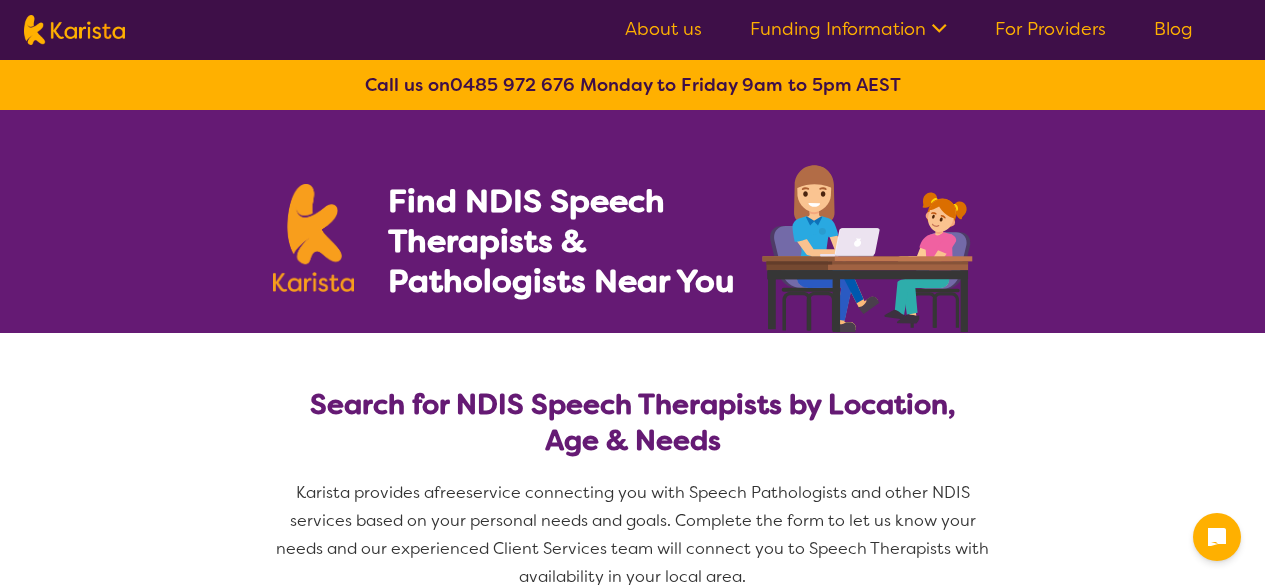 select on "Speech therapy" 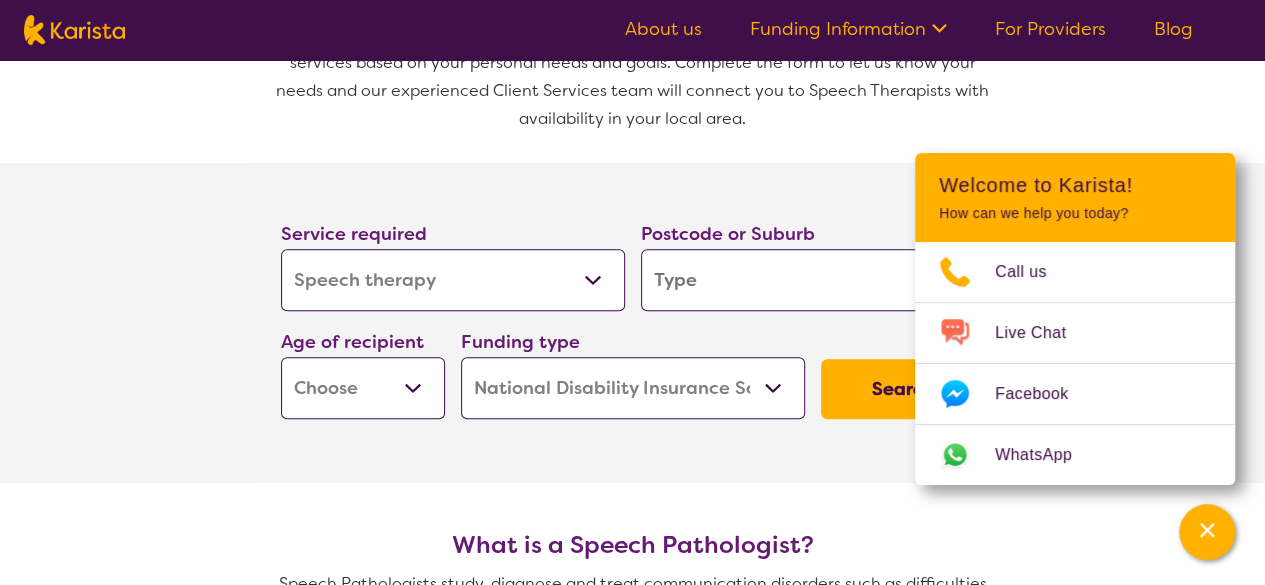 scroll, scrollTop: 449, scrollLeft: 0, axis: vertical 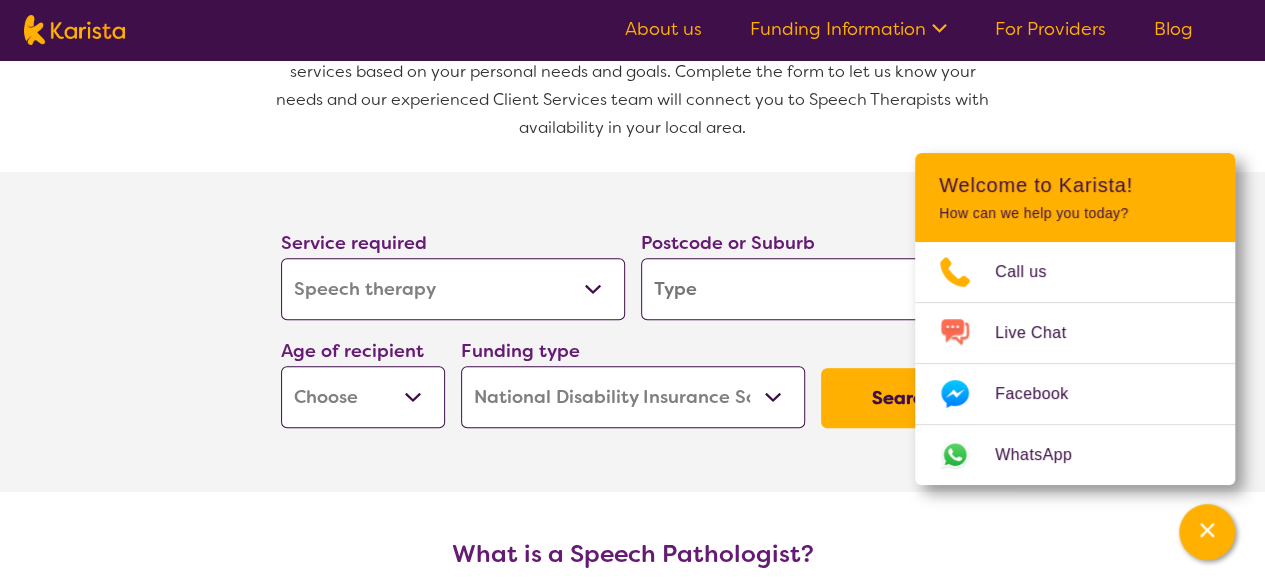 click on "Allied Health Assistant Assessment (ADHD or Autism) Behaviour support Counselling Dietitian Domestic and home help Employment Support Exercise physiology Home Care Package Provider Key Worker NDIS Plan management NDIS Support Coordination Nursing services Occupational therapy Personal care Physiotherapy Podiatry Psychology Psychosocial Recovery Coach Respite Speech therapy Support worker Supported accommodation" at bounding box center (453, 289) 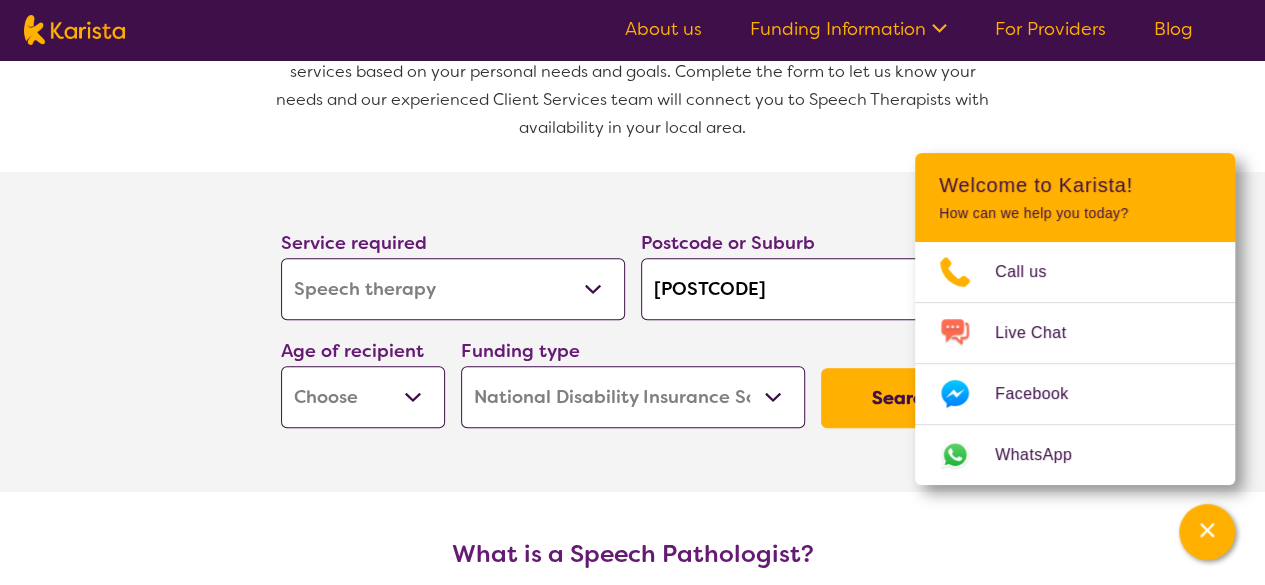 type on "3175" 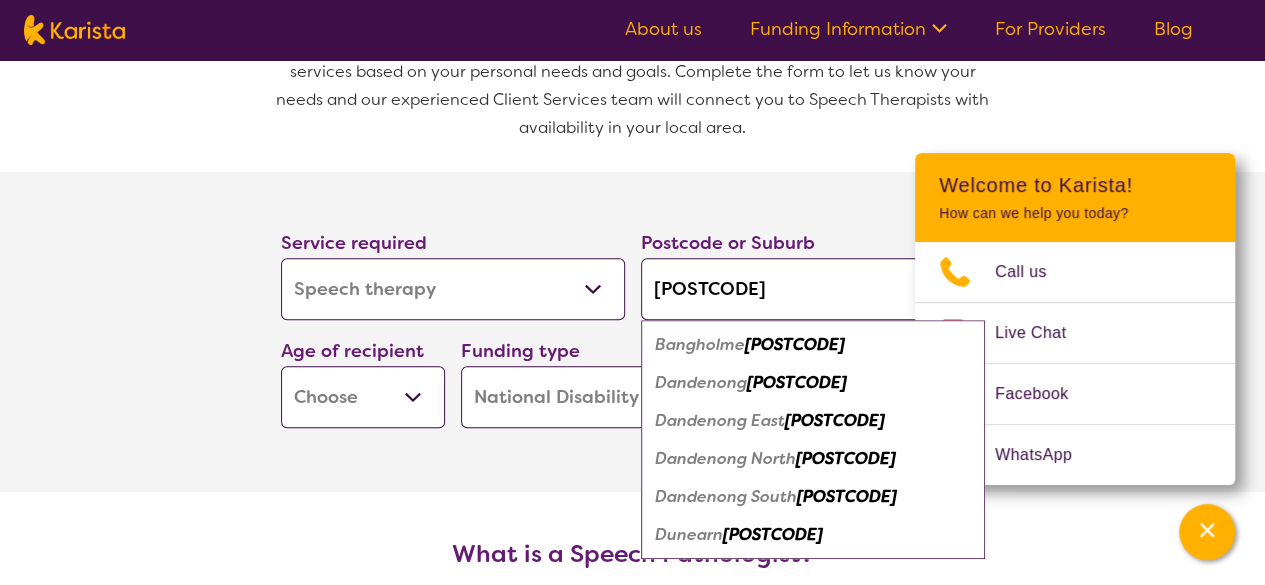 click on "Early Childhood - 0 to 9 Child - 10 to 11 Adolescent - 12 to 17 Adult - 18 to 64 Aged - 65+" at bounding box center [363, 397] 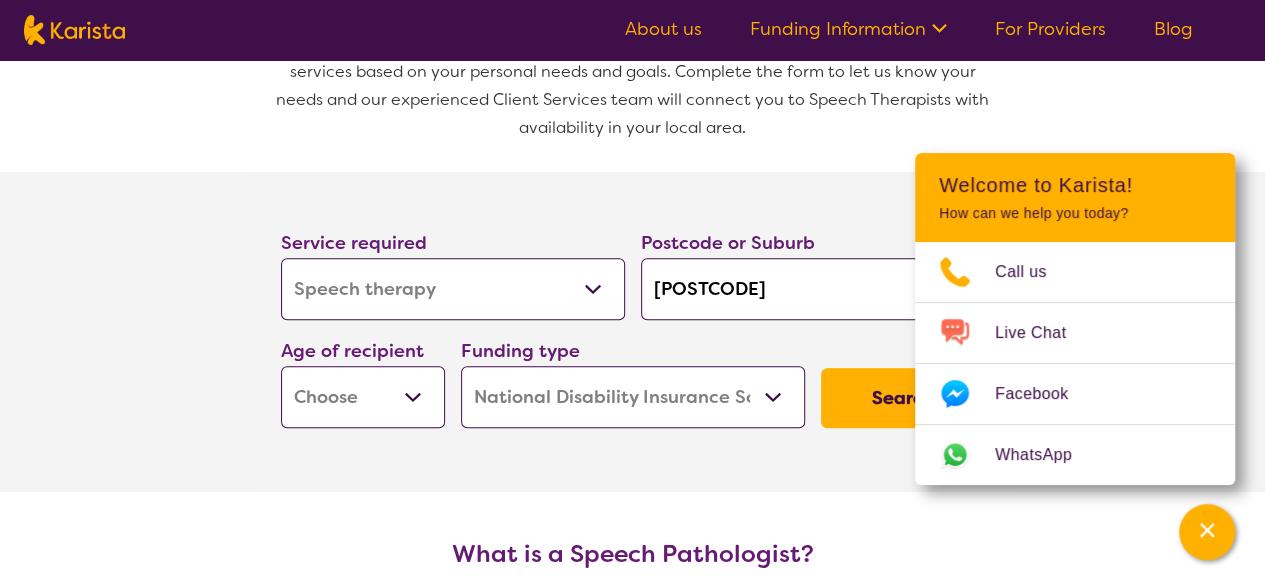 select on "EC" 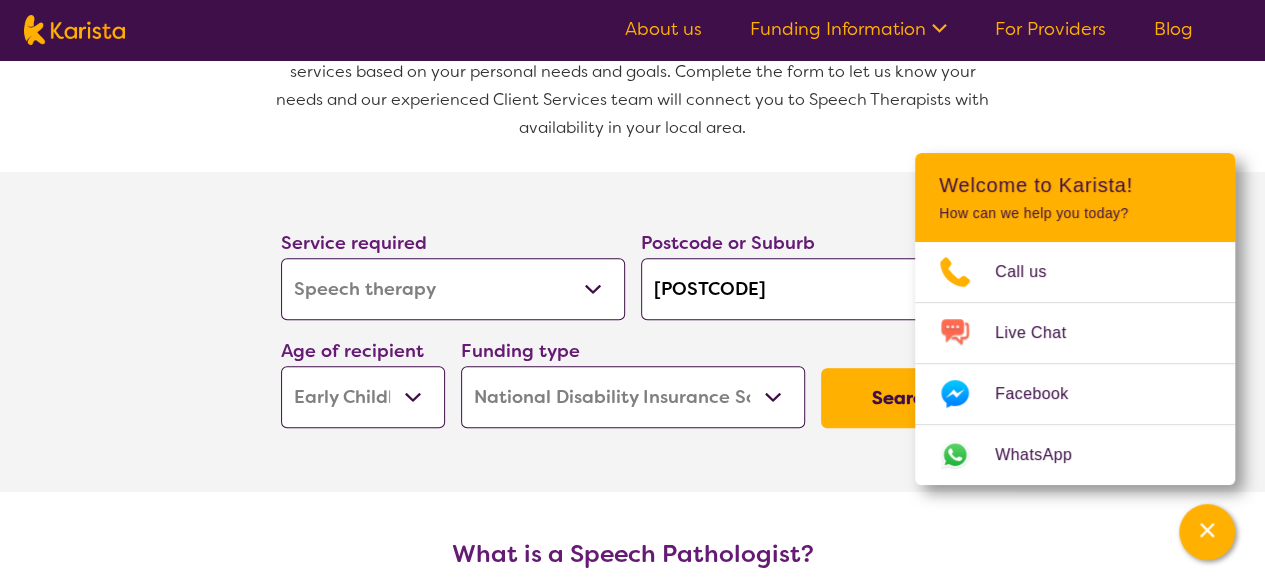 click on "Early Childhood - 0 to 9 Child - 10 to 11 Adolescent - 12 to 17 Adult - 18 to 64 Aged - 65+" at bounding box center (363, 397) 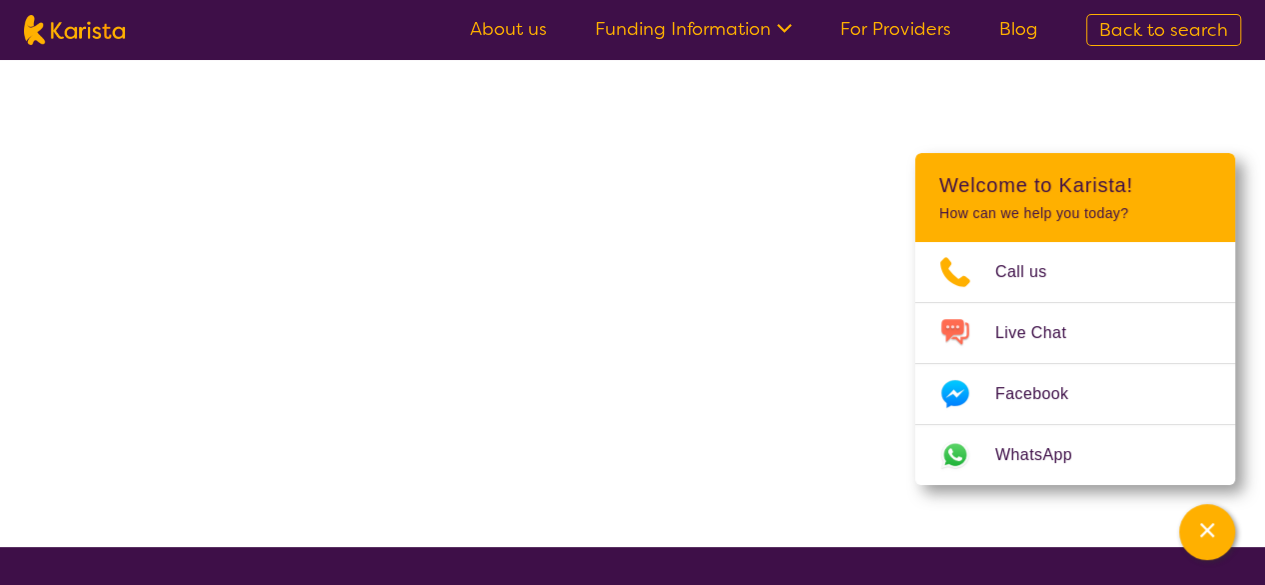 scroll, scrollTop: 0, scrollLeft: 0, axis: both 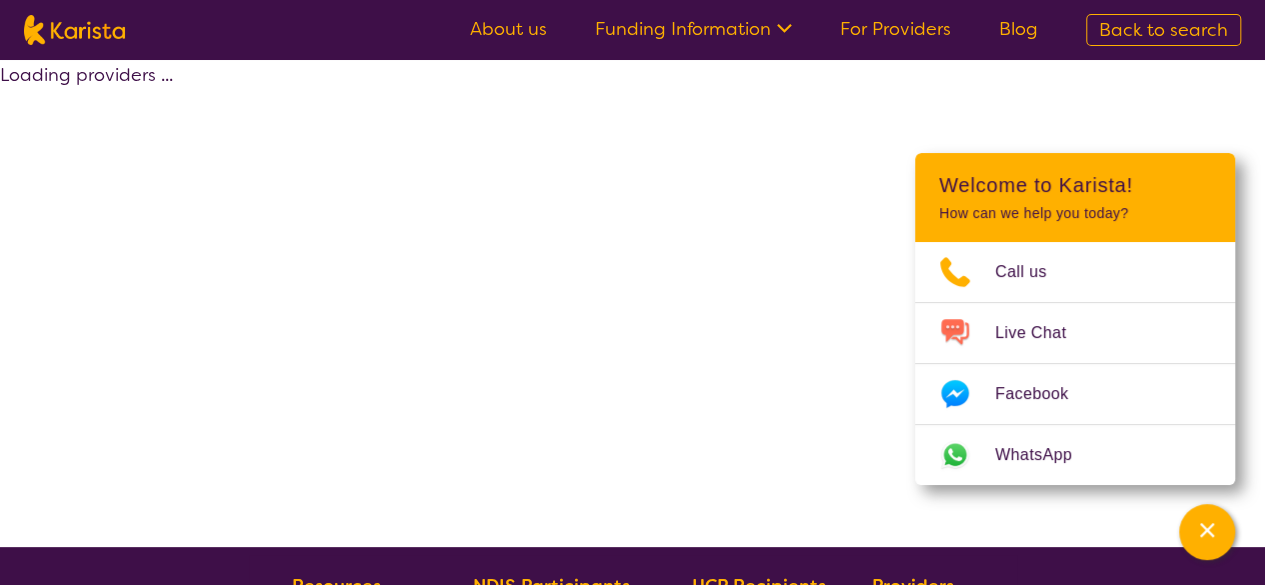 select on "by_score" 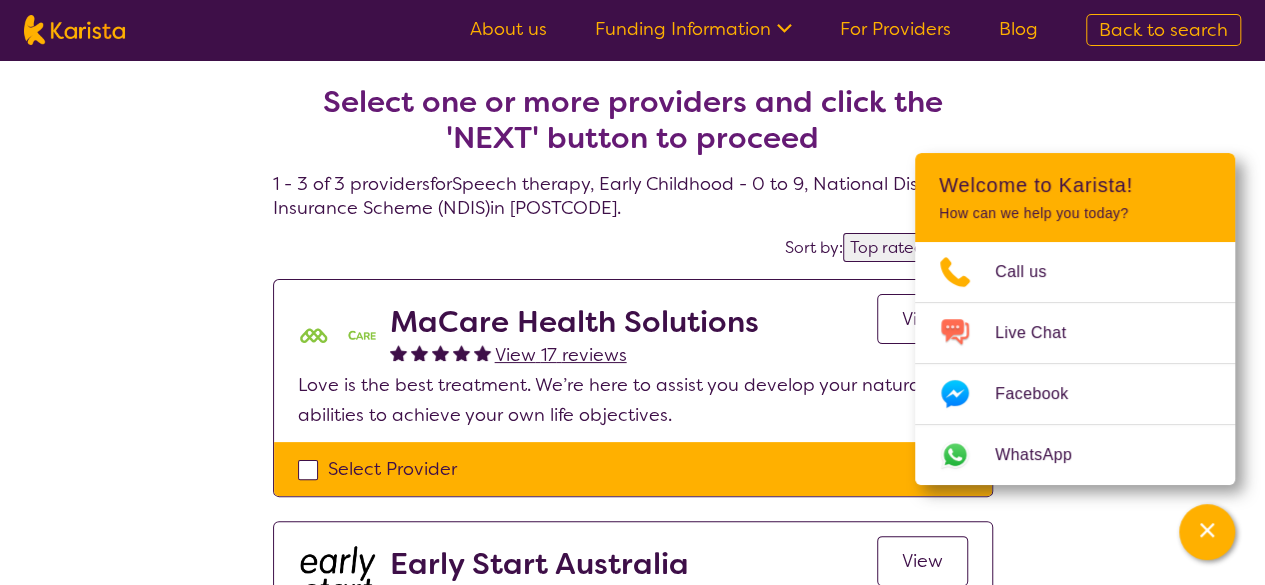 click on "Select one or more providers and click the 'NEXT' button to proceed 1 - 3 of 3 providers  for  Speech therapy , Early Childhood - 0 to 9 , National Disability Insurance Scheme (NDIS)  in 3175 . Sort by:  Highly reviewed Top rated MaCare Health Solutions View   17   reviews View Love is the best treatment. We’re here to assist you develop your natural abilities to achieve your own life objectives. Select Provider Early Start Australia 0 reviews View Early Start Australia is a NDIS registered national allied health and assessment services provider delivering evidence-informed therapy and early support services to children, young adults & families. Select Provider Everyday Independence - Early Childhood 0 reviews View Our early childhood key workers help your child build skills and create positive change—at home, school and in the community—backed by a team of therapists every step of the way. Select Provider" at bounding box center (632, 611) 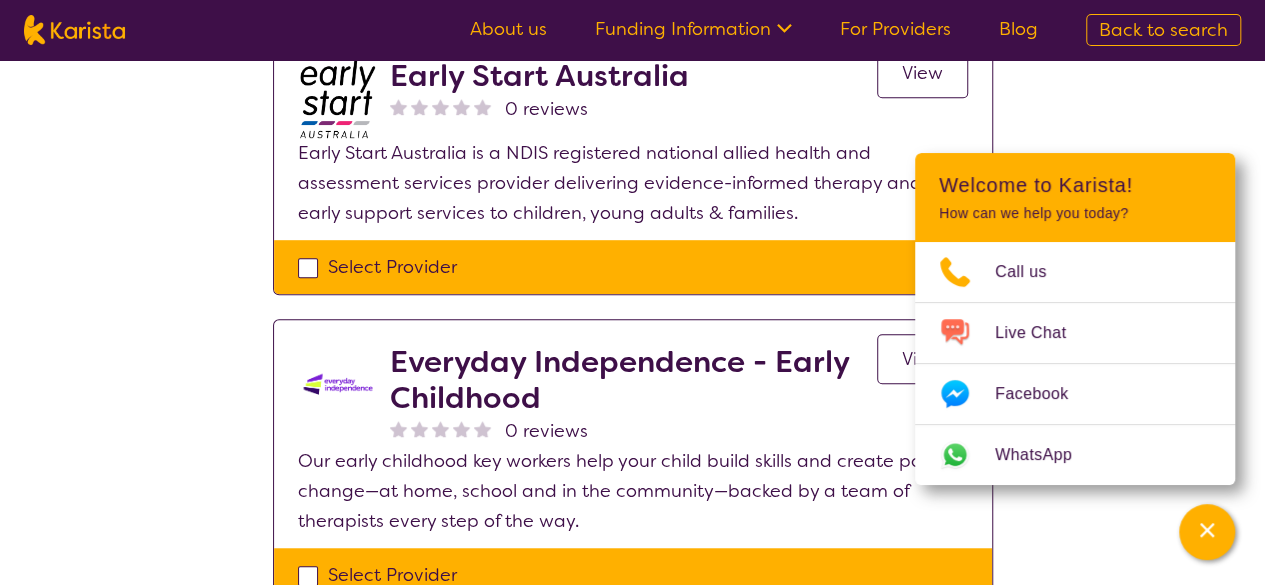 scroll, scrollTop: 484, scrollLeft: 0, axis: vertical 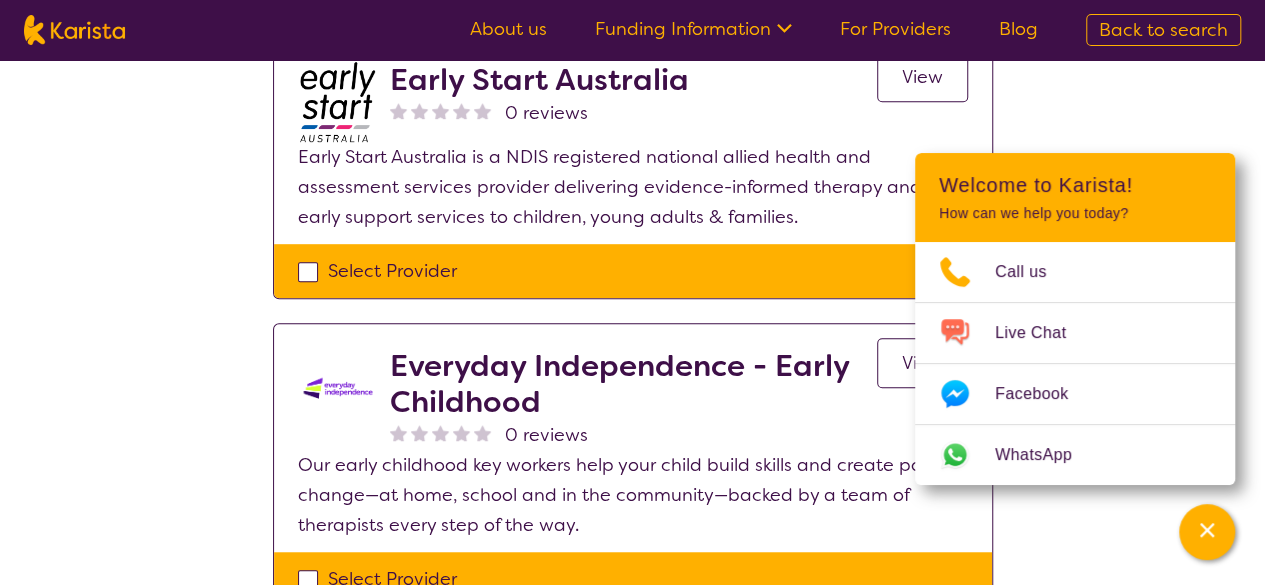 click on "View" at bounding box center [922, 77] 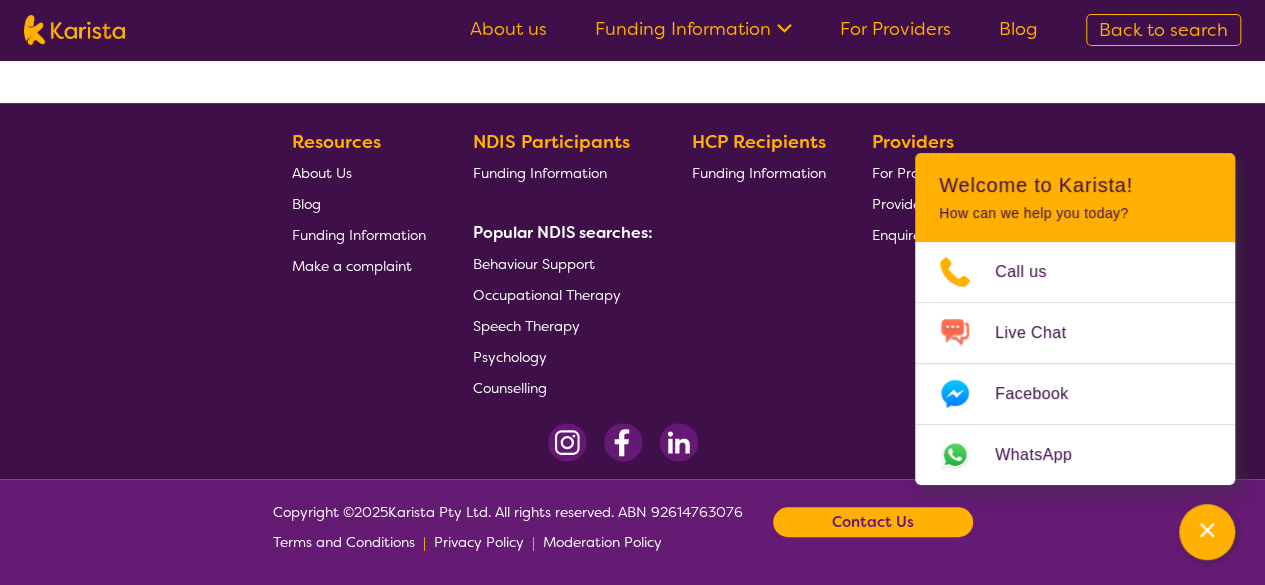 scroll, scrollTop: 0, scrollLeft: 0, axis: both 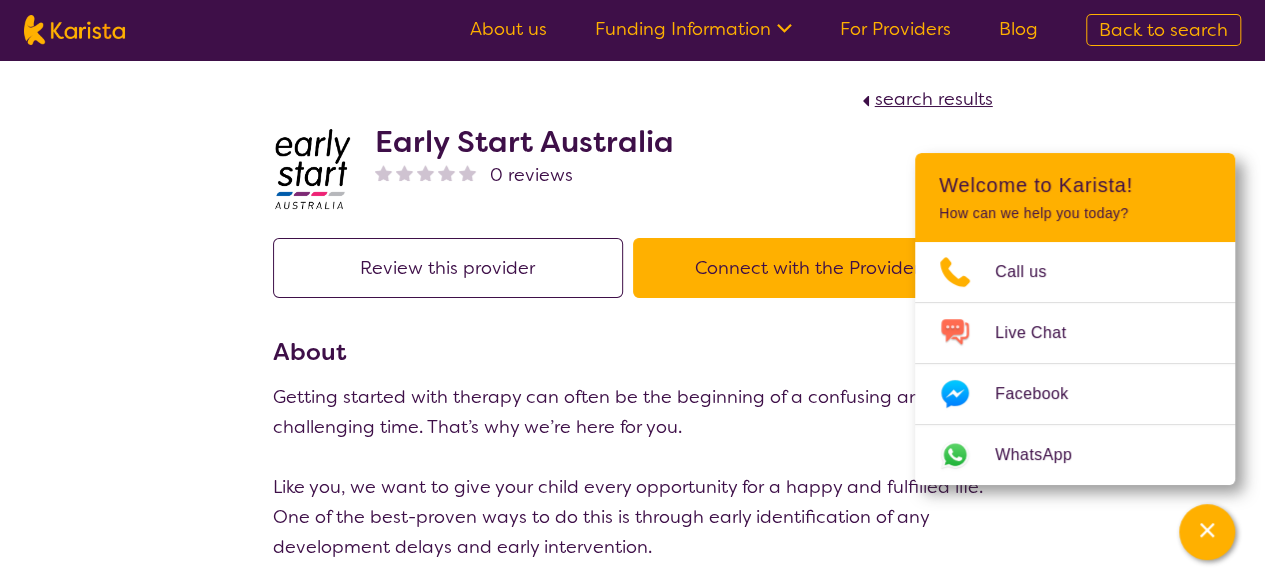 click on "Connect with the Provider" at bounding box center (808, 268) 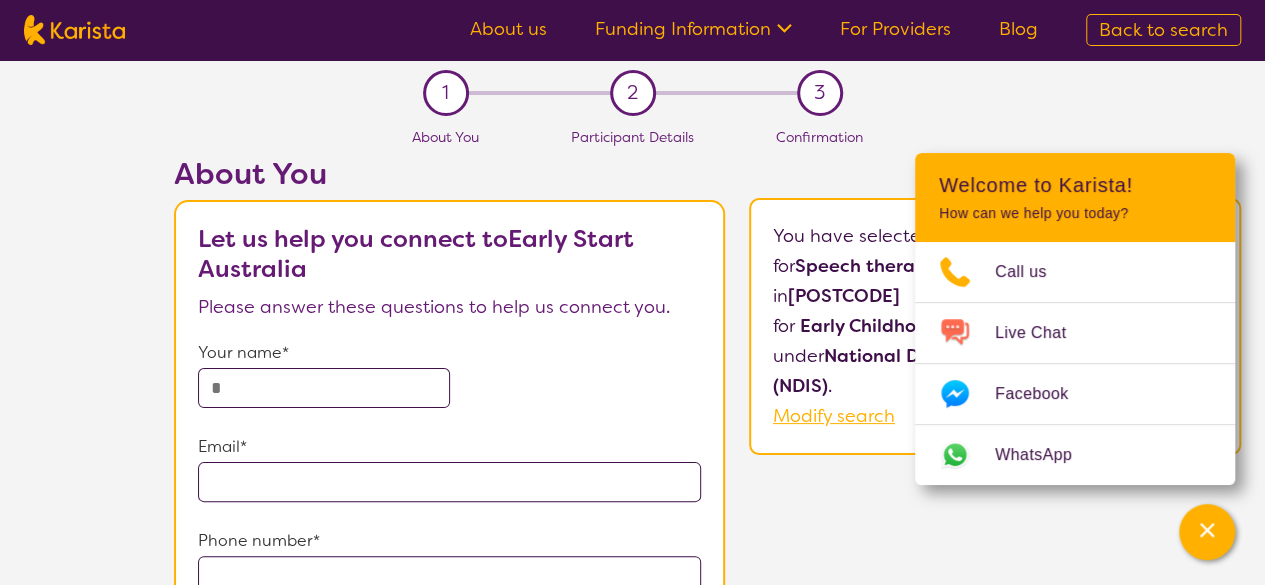 click at bounding box center (324, 388) 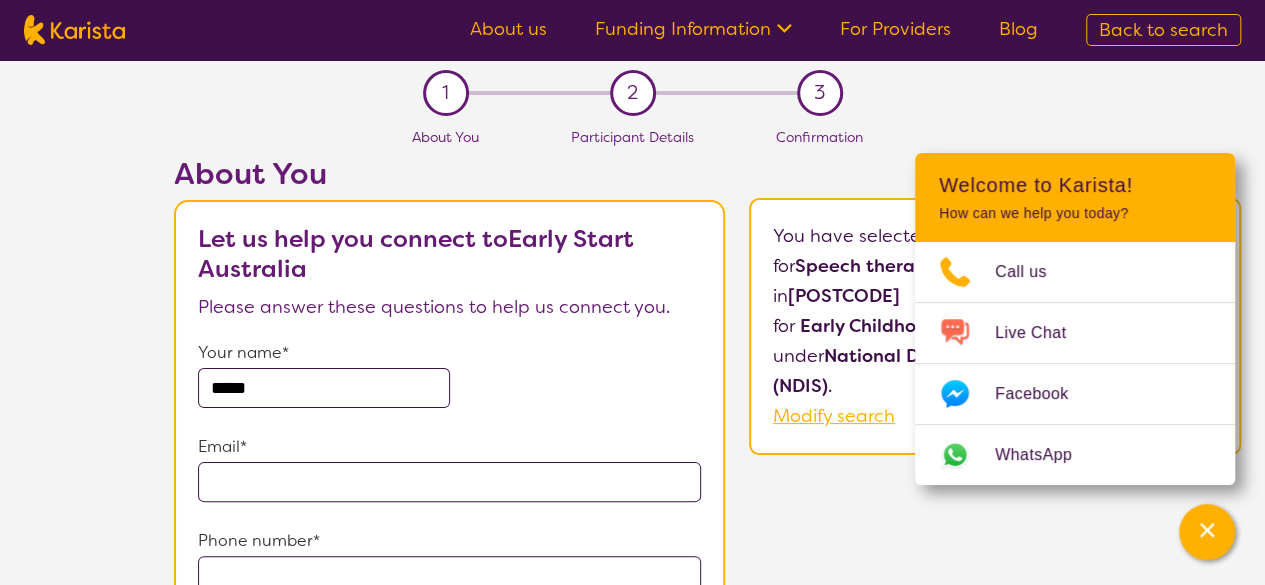 type on "**********" 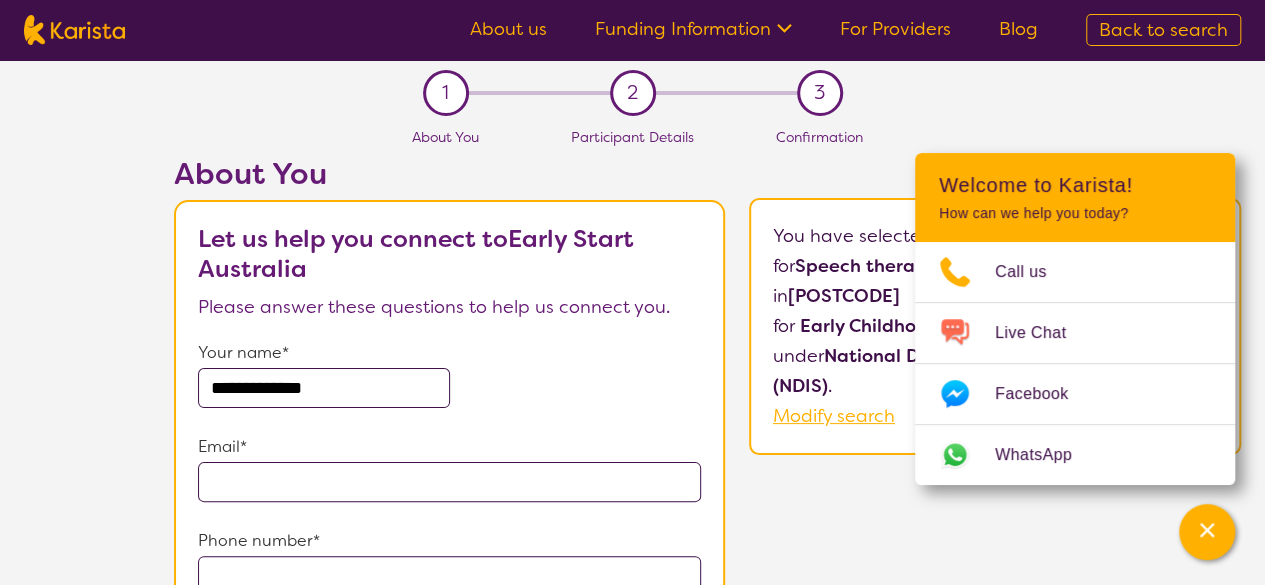 click at bounding box center [449, 482] 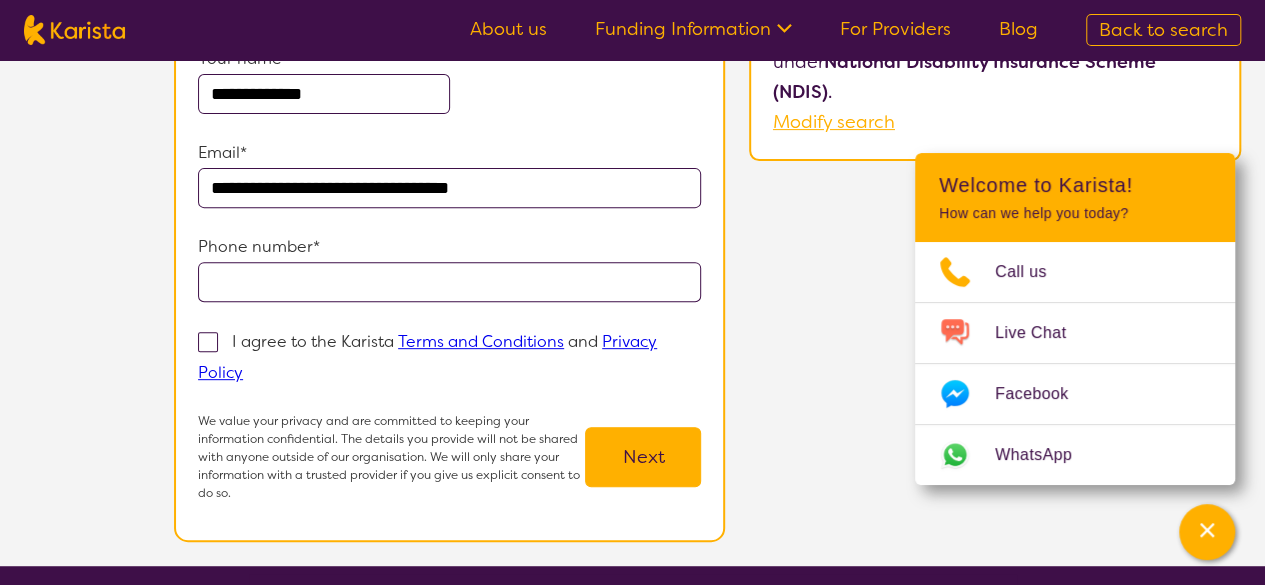 scroll, scrollTop: 306, scrollLeft: 0, axis: vertical 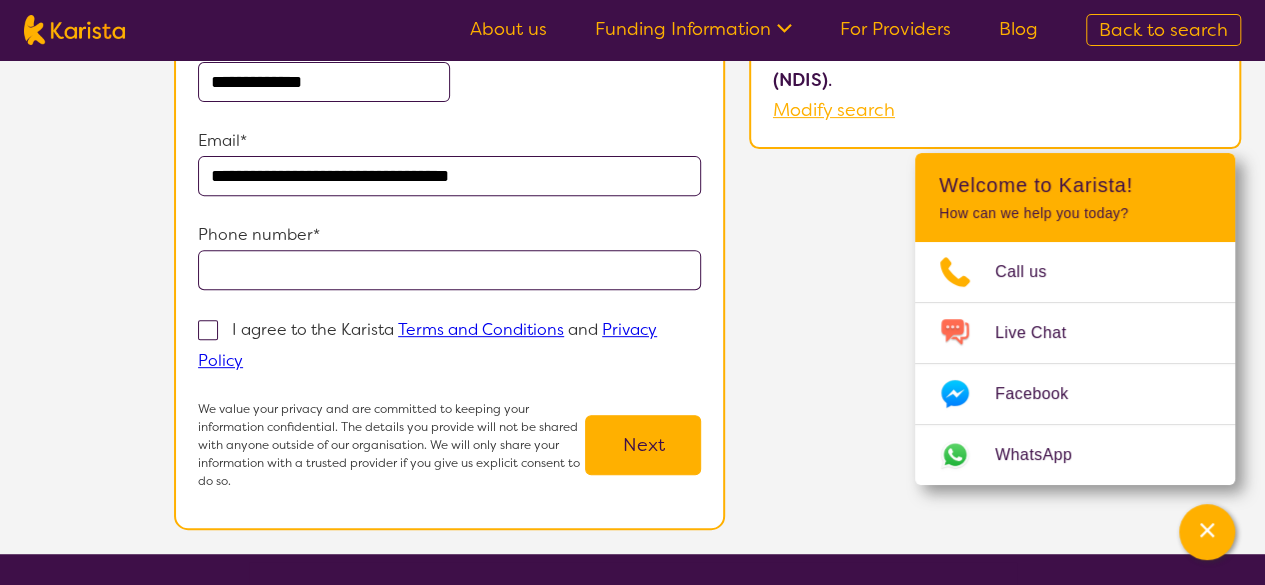 click at bounding box center [449, 270] 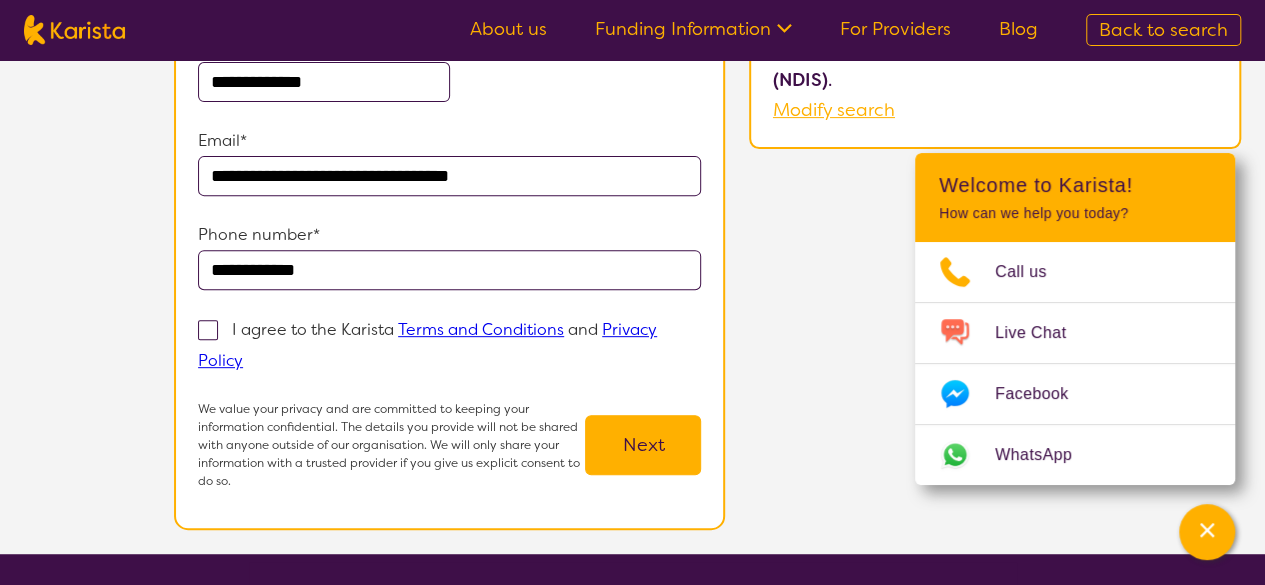 click at bounding box center [208, 330] 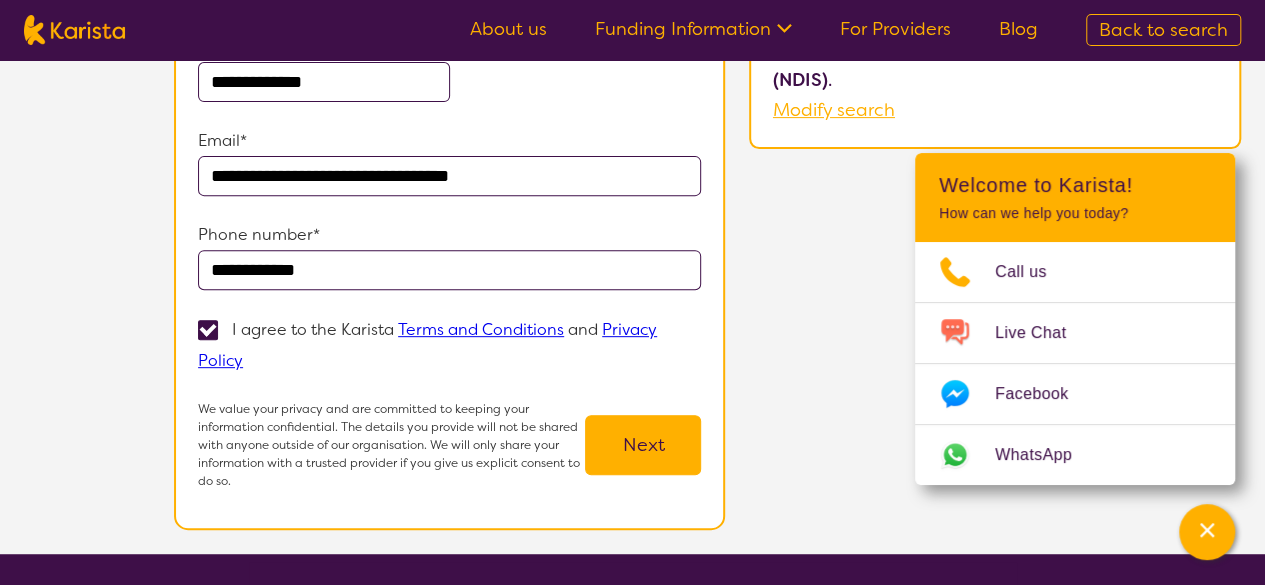 click on "Next" at bounding box center [643, 445] 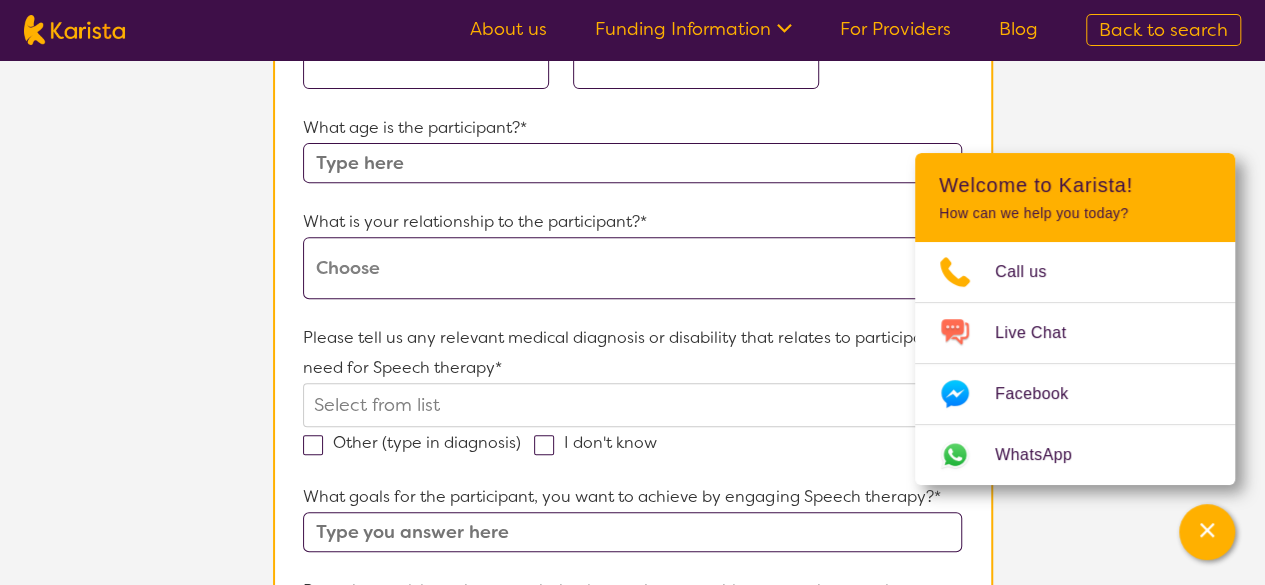 scroll, scrollTop: 0, scrollLeft: 0, axis: both 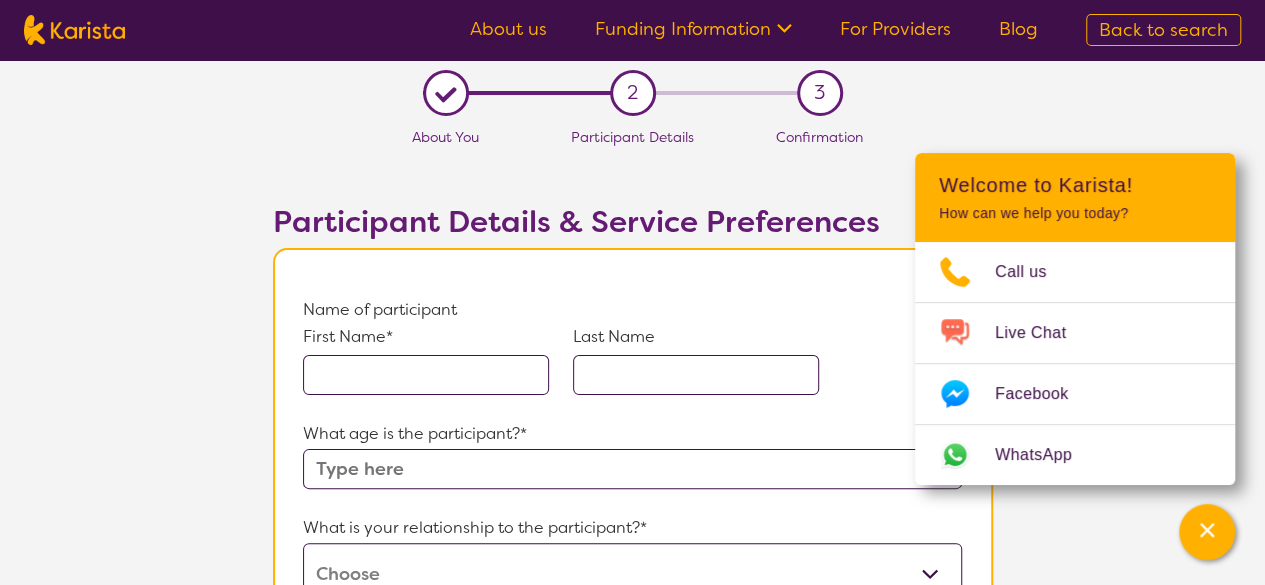 click at bounding box center (426, 375) 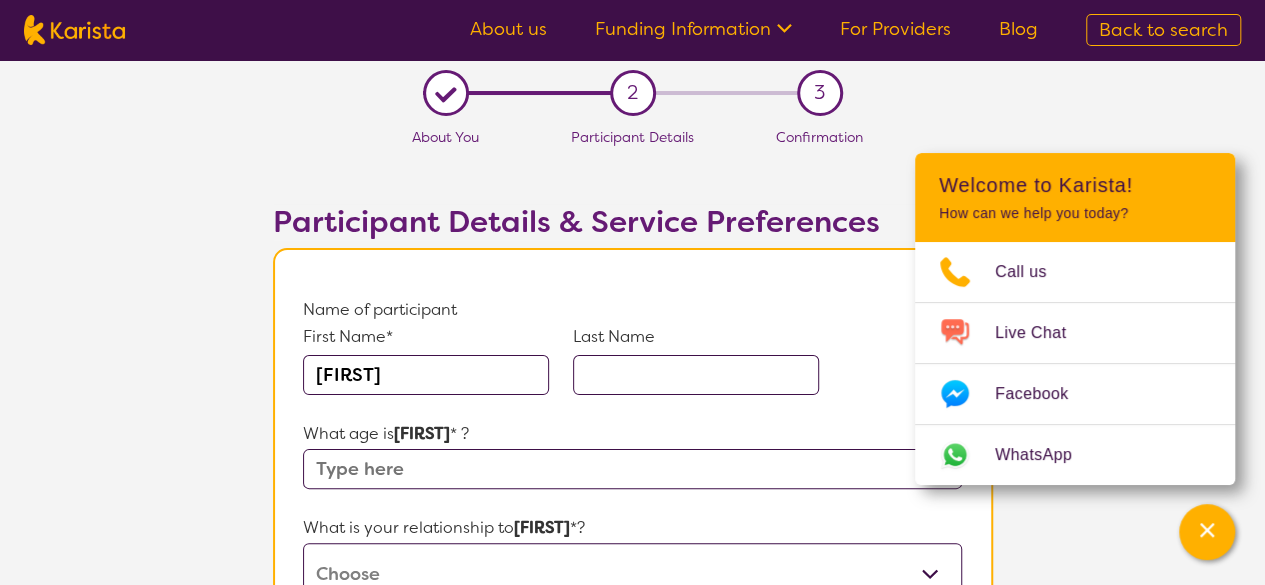 click at bounding box center [696, 375] 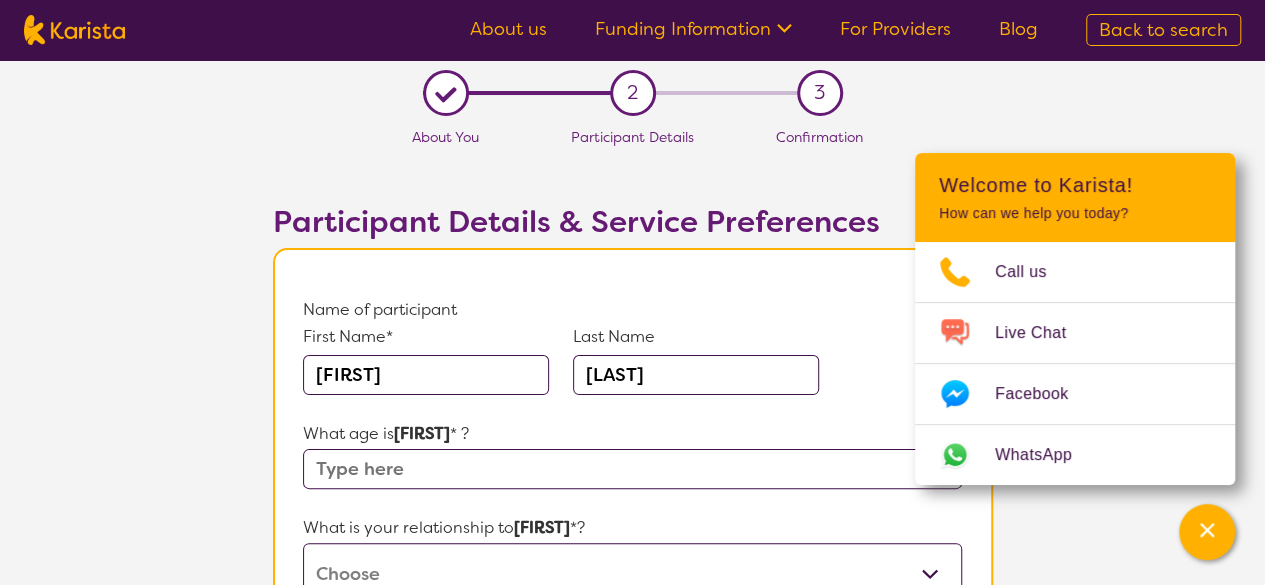 click at bounding box center [632, 469] 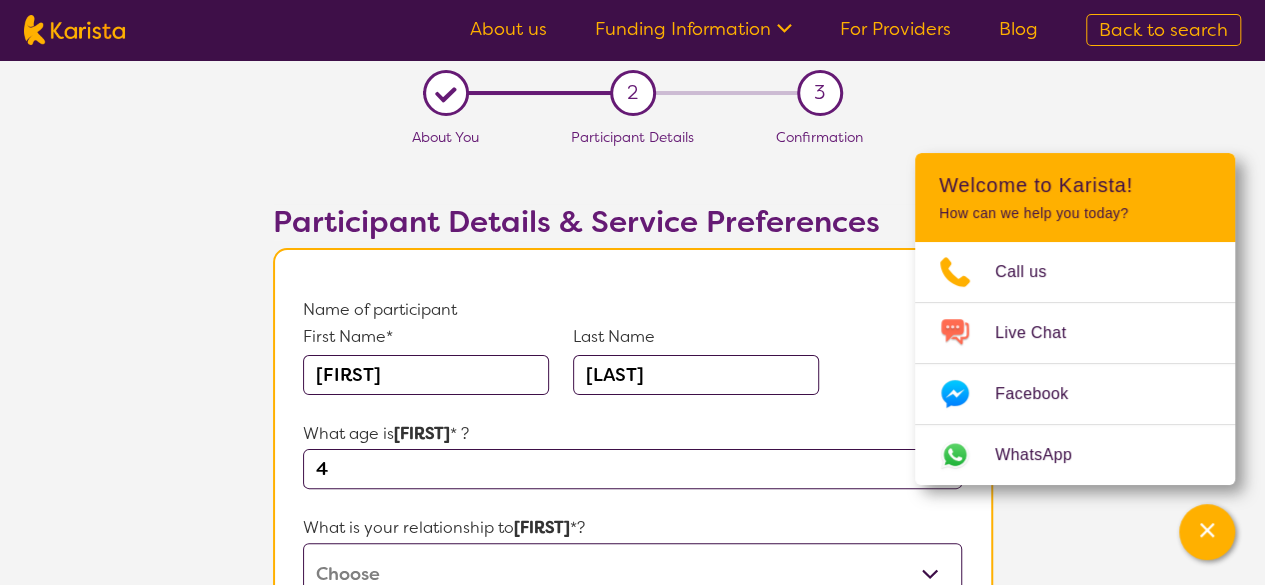 scroll, scrollTop: 18, scrollLeft: 0, axis: vertical 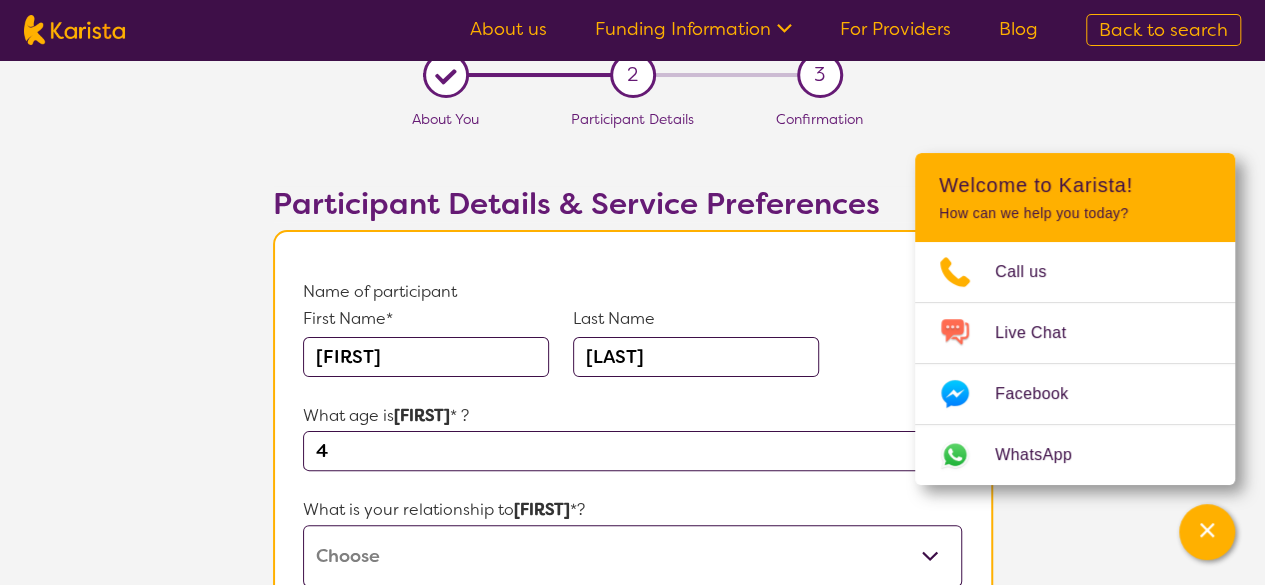 click on "This request is for myself I am their parent I am their child I am their spouse/partner I am their carer I am their Support Coordinator I am their Local Area Coordinator I am their Child Safety Officer I am their Aged Care Case Worker Other" at bounding box center [632, 556] 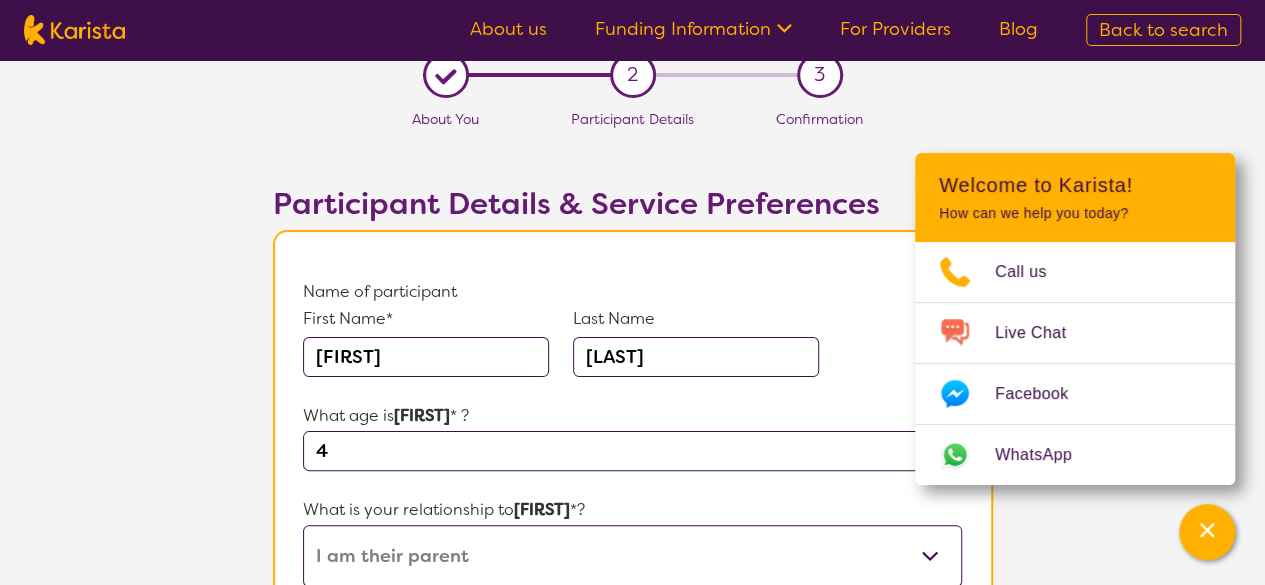click on "This request is for myself I am their parent I am their child I am their spouse/partner I am their carer I am their Support Coordinator I am their Local Area Coordinator I am their Child Safety Officer I am their Aged Care Case Worker Other" at bounding box center [632, 556] 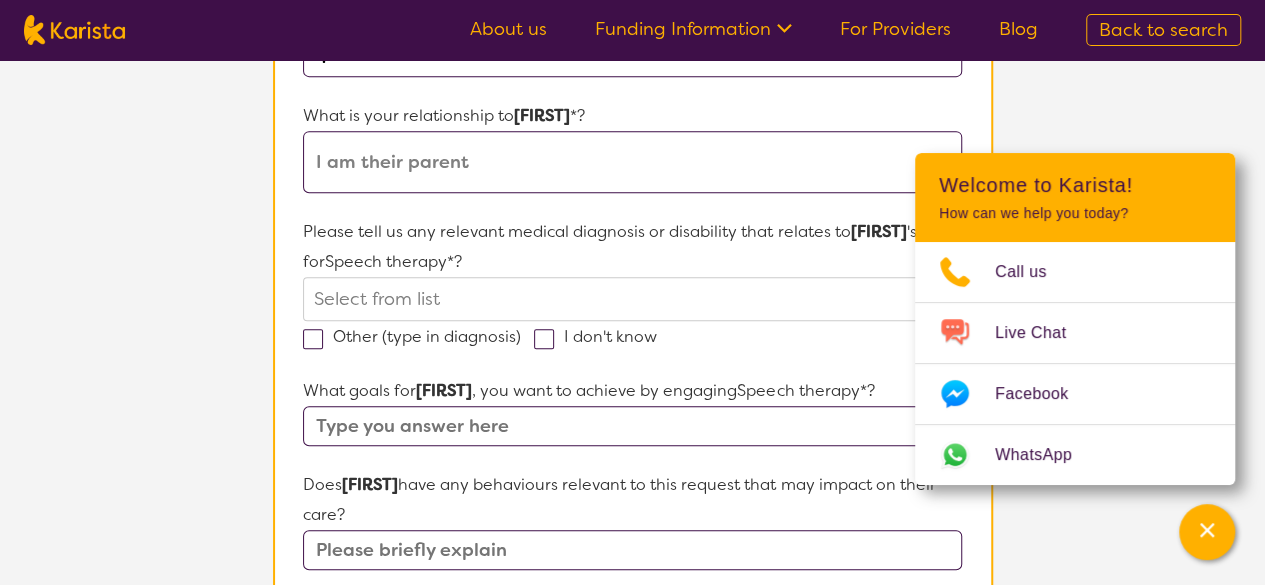 scroll, scrollTop: 460, scrollLeft: 0, axis: vertical 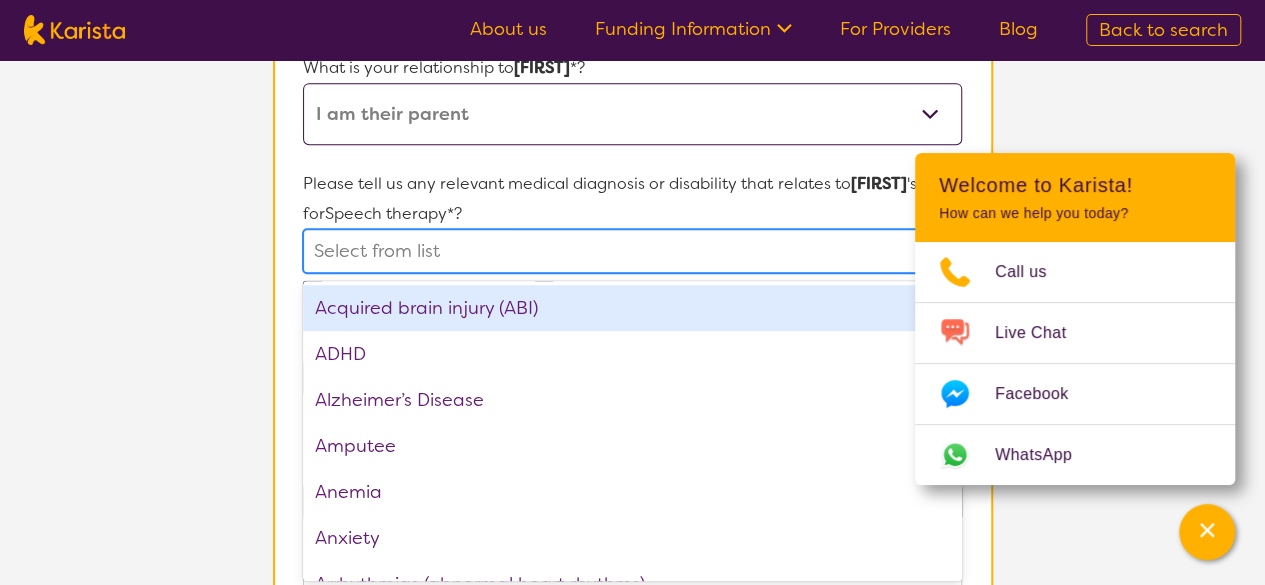 click at bounding box center (613, 251) 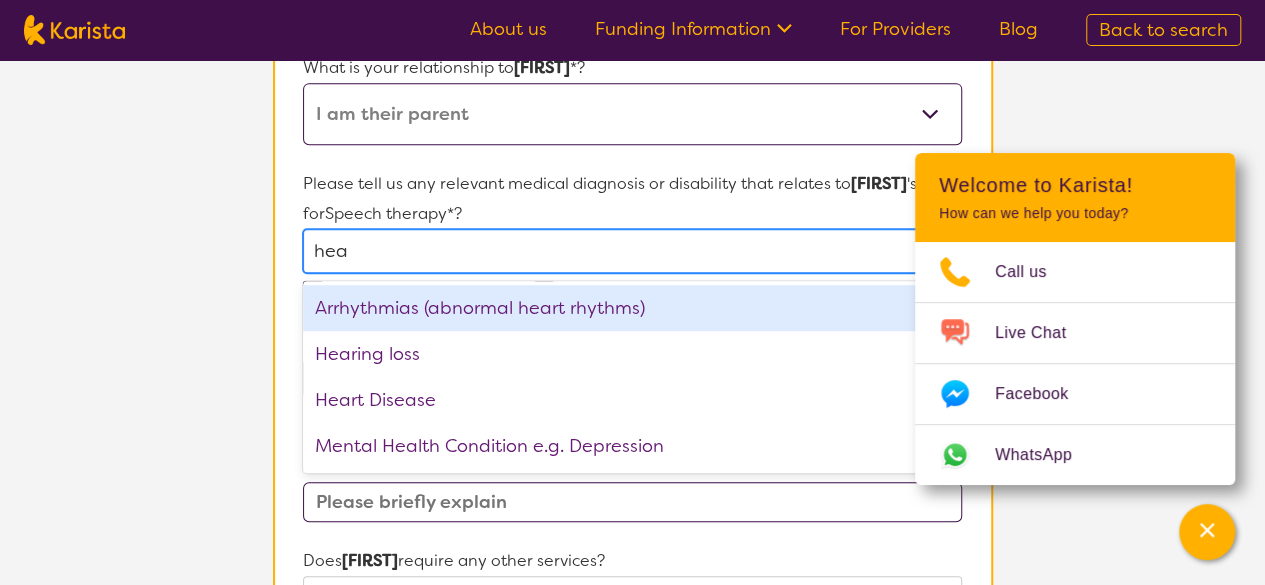 type on "hear" 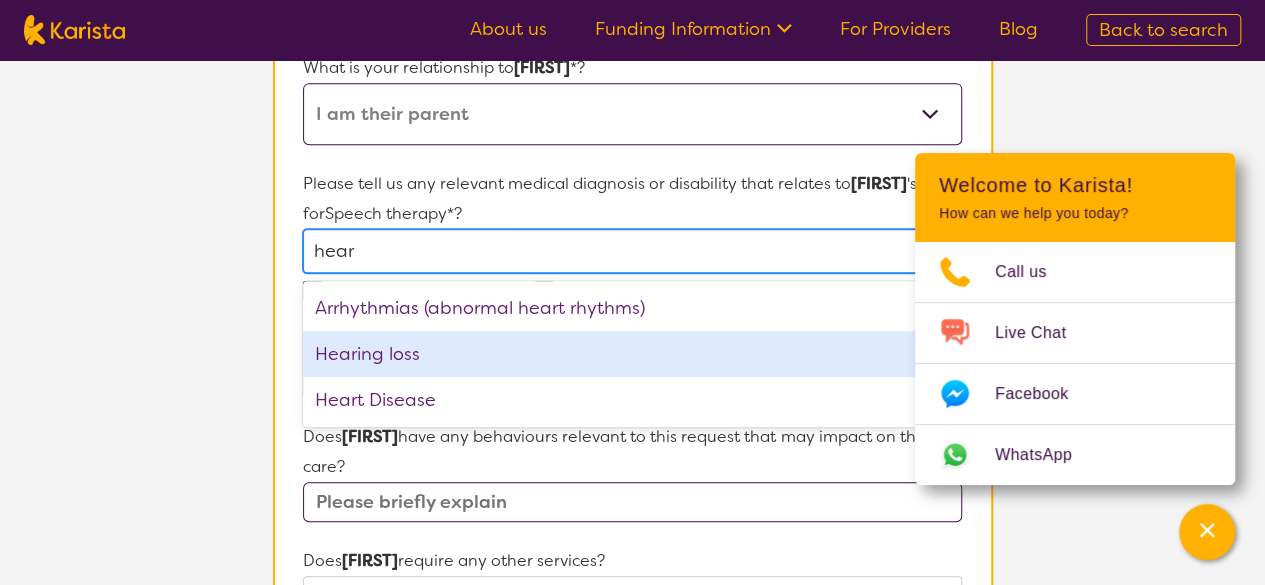 click on "Hearing loss" at bounding box center (632, 354) 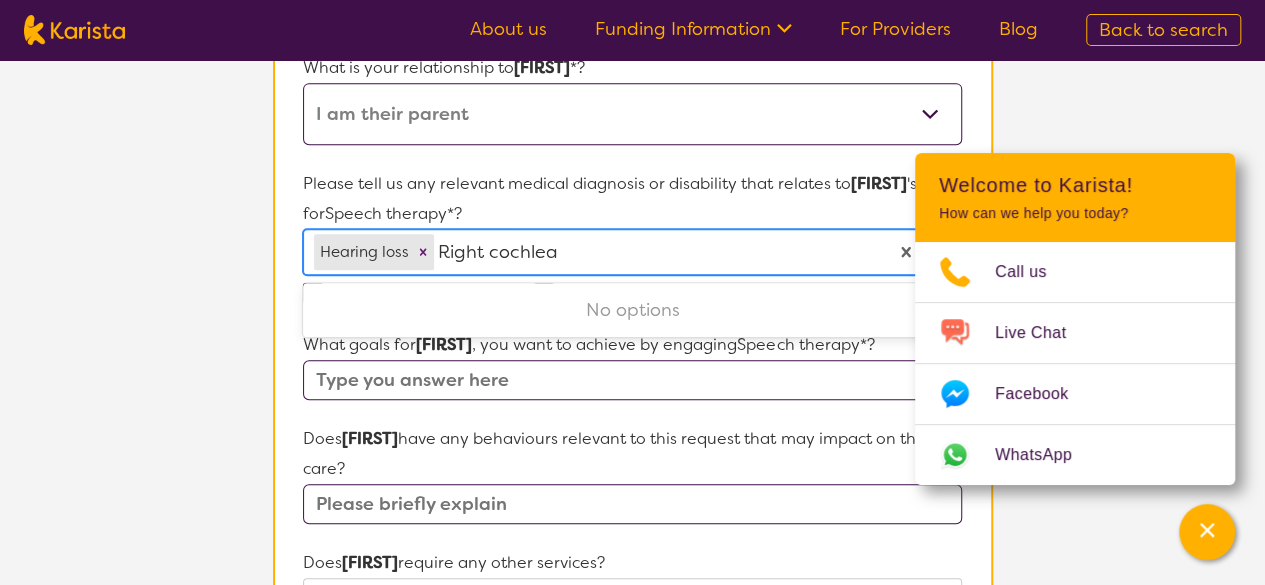type on "Right cochlea" 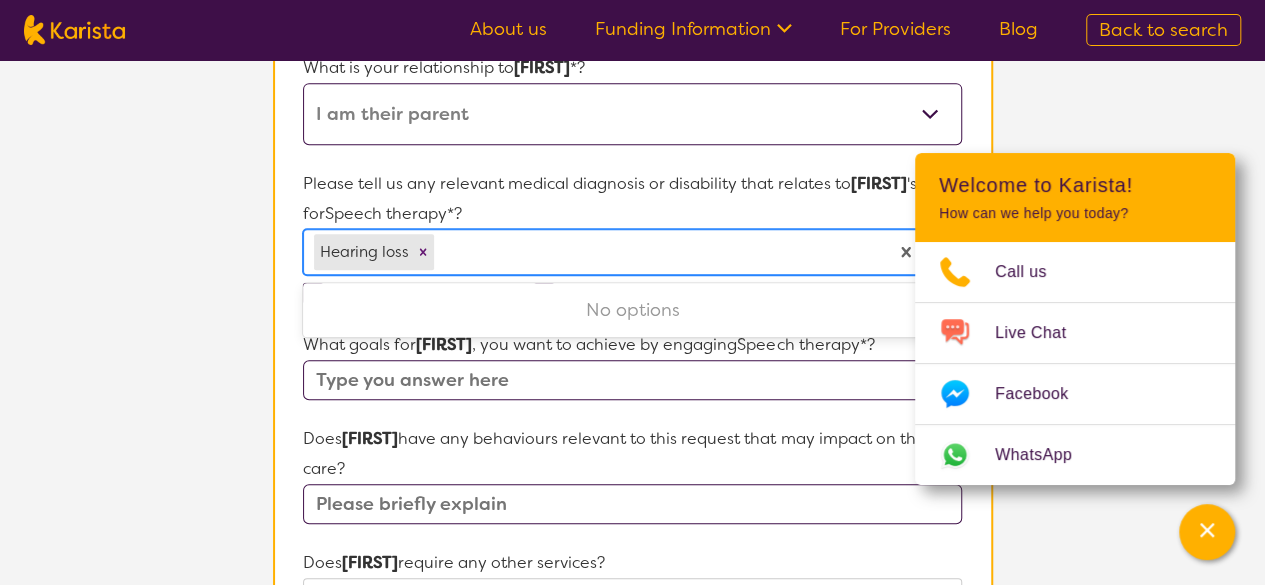 click at bounding box center (632, 380) 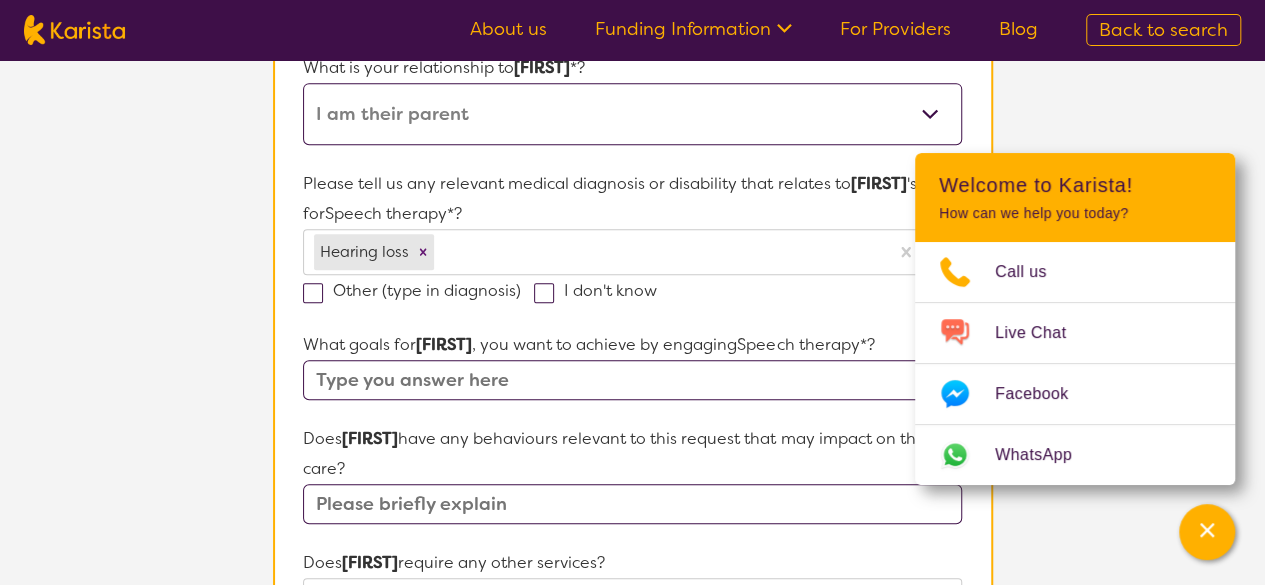 type on "Clear pronunciation and emotional regulation" 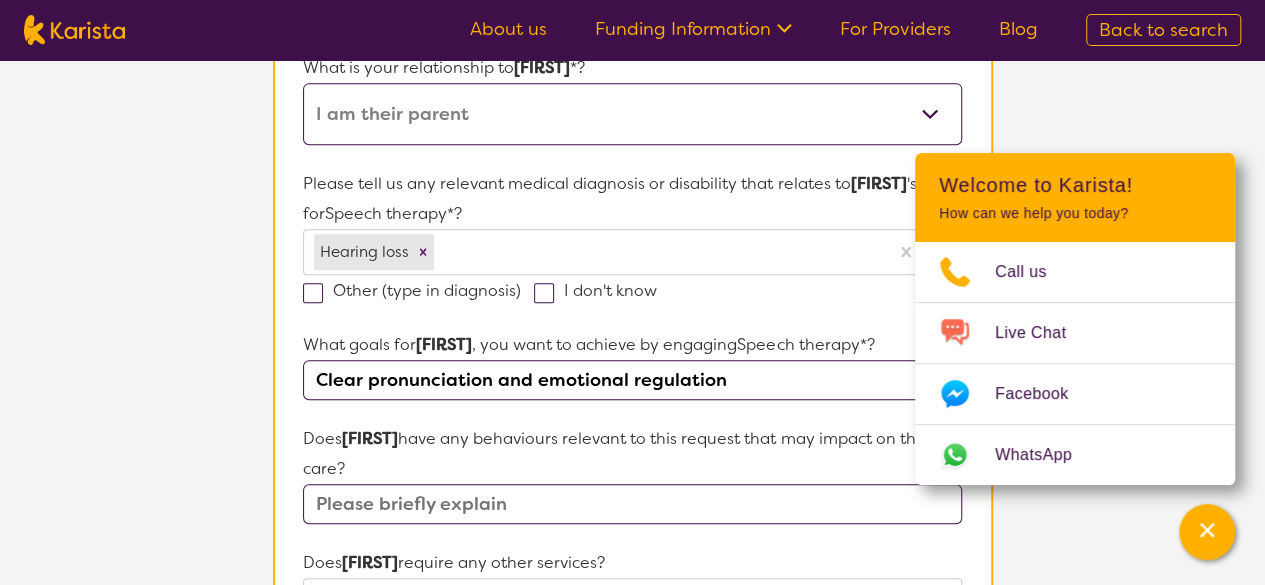 click at bounding box center (632, 504) 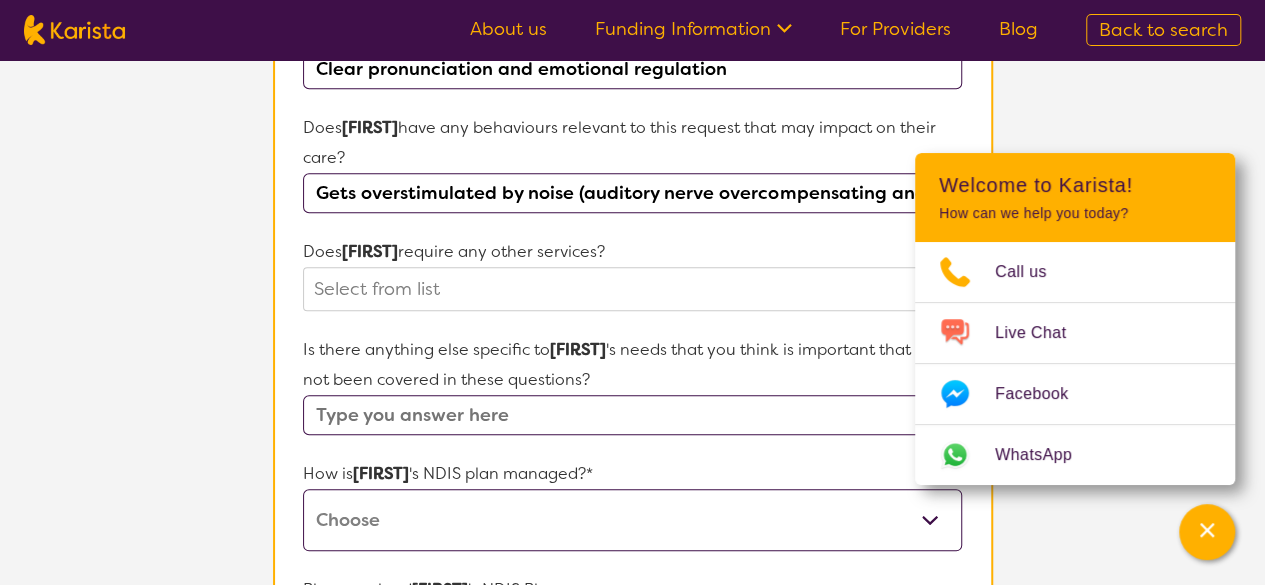 scroll, scrollTop: 775, scrollLeft: 0, axis: vertical 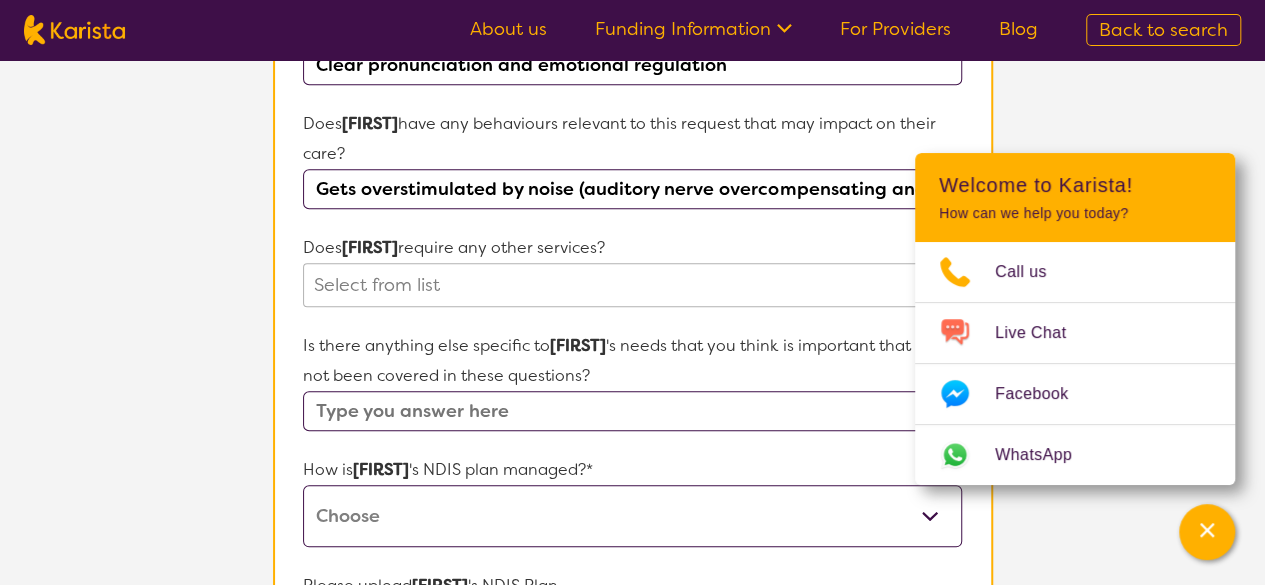 click on "Name of participant First Name* Dakota Last Name Holland What age is  Dakota * ? 4 What is your relationship to  Dakota *? This request is for myself I am their parent I am their child I am their spouse/partner I am their carer I am their Support Coordinator I am their Local Area Coordinator I am their Child Safety Officer I am their Aged Care Case Worker Other Please tell us any relevant medical diagnosis or disability that relates to  Dakota 's need for  Speech therapy *? Hearing loss Other (type in diagnosis) I don't know What goals for  Dakota , you want to achieve by engaging  Speech therapy *? Clear pronunciation and emotional regulation Does  Dakota  have any behaviours relevant to this request that may impact on their care? Gets overstimulated by noise (auditory nerve overcompensating and sending too much to the left side). Does  Dakota  require any other services? Select from list Is there anything else specific to  Dakota How is  Dakota 's NDIS plan managed?* Self-managed NDIS plan I'm not sure" at bounding box center [632, 210] 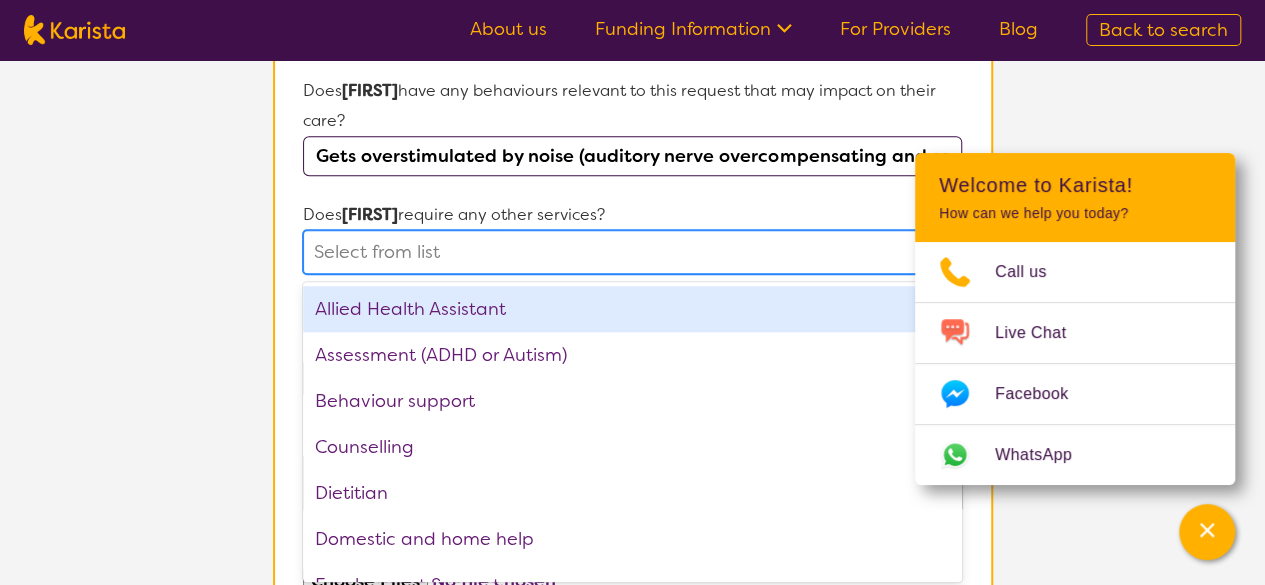 scroll, scrollTop: 810, scrollLeft: 0, axis: vertical 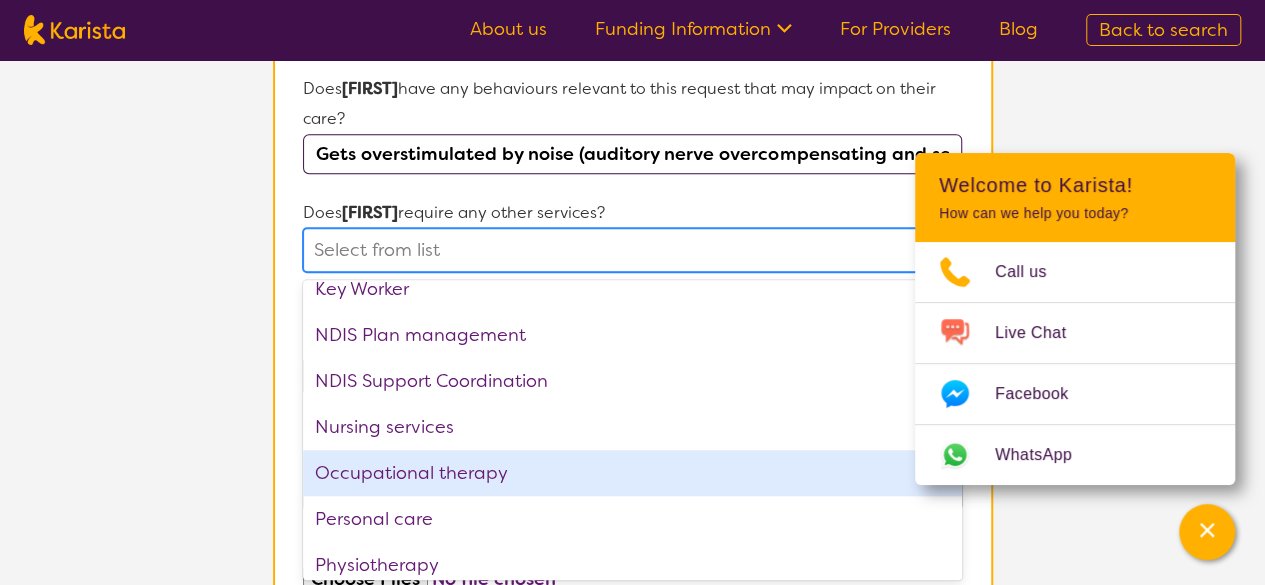 click on "Occupational therapy" at bounding box center [632, 473] 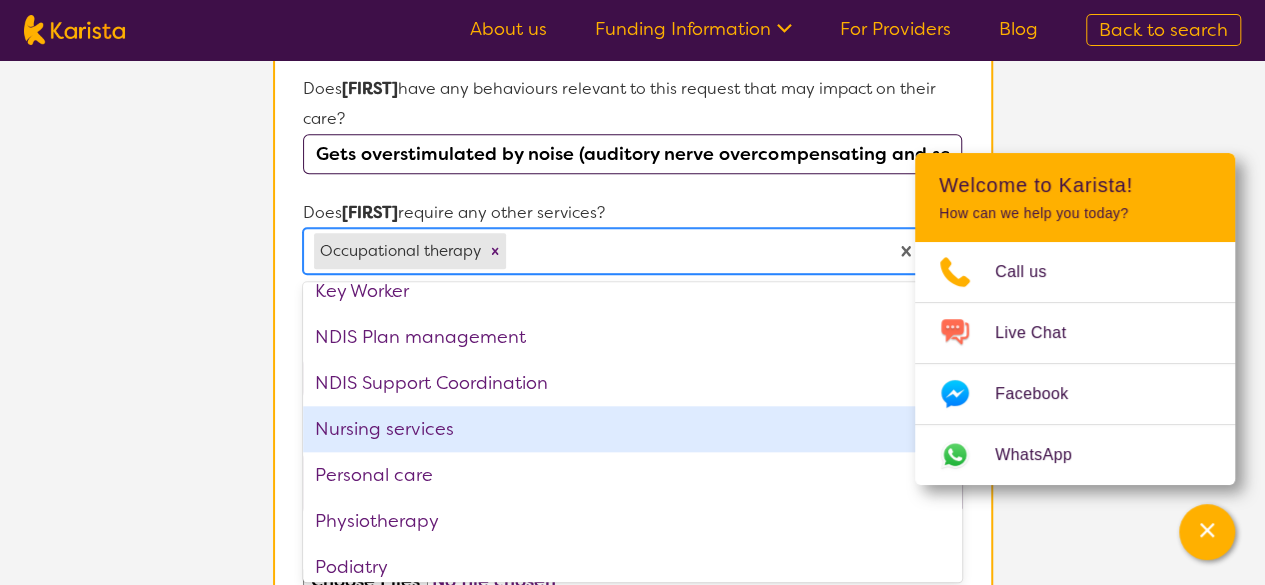 click on "L About You 2 Participant Details 3 Confirmation Participant Details & Service Preferences Name of participant First Name* Dakota Last Name Holland What age is  Dakota * ? 4 What is your relationship to  Dakota *? This request is for myself I am their parent I am their child I am their spouse/partner I am their carer I am their Support Coordinator I am their Local Area Coordinator I am their Child Safety Officer I am their Aged Care Case Worker Other Please tell us any relevant medical diagnosis or disability that relates to  Dakota 's need for  Speech therapy *? Hearing loss Other (type in diagnosis) I don't know What goals for  Dakota , you want to achieve by engaging  Speech therapy *? Clear pronunciation and emotional regulation Does  Dakota  have any behaviours relevant to this request that may impact on their care? Gets overstimulated by noise (auditory nerve overcompensating and sending too much to the left side). Does  Dakota  require any other services? option Occupational therapy, selected. Podiatry" at bounding box center [632, 118] 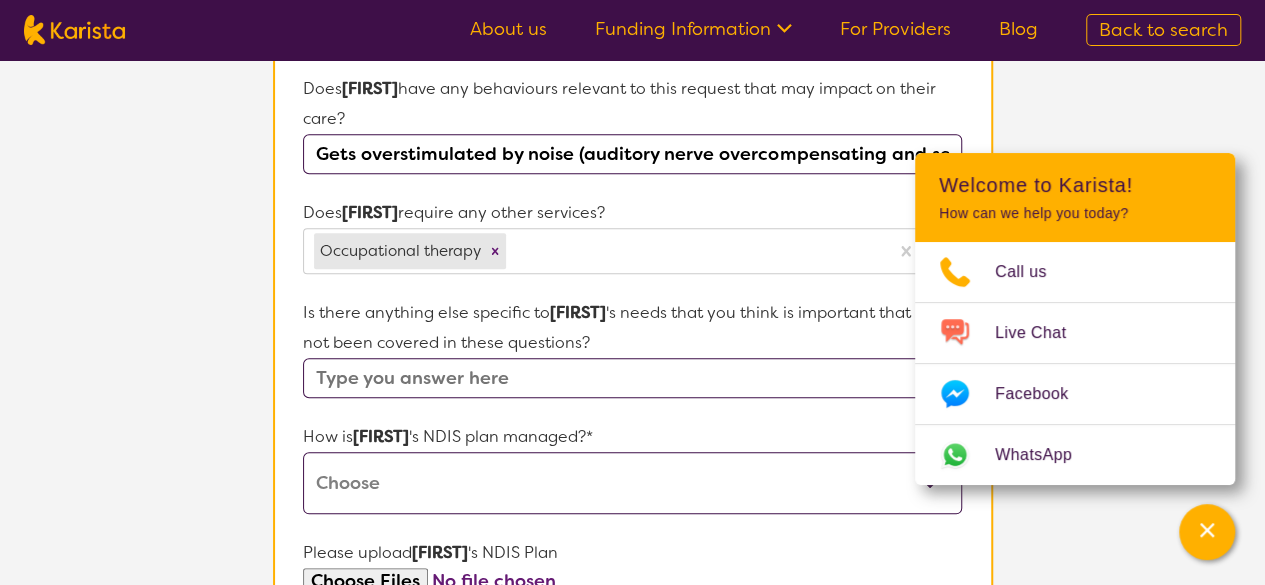 click at bounding box center [632, 378] 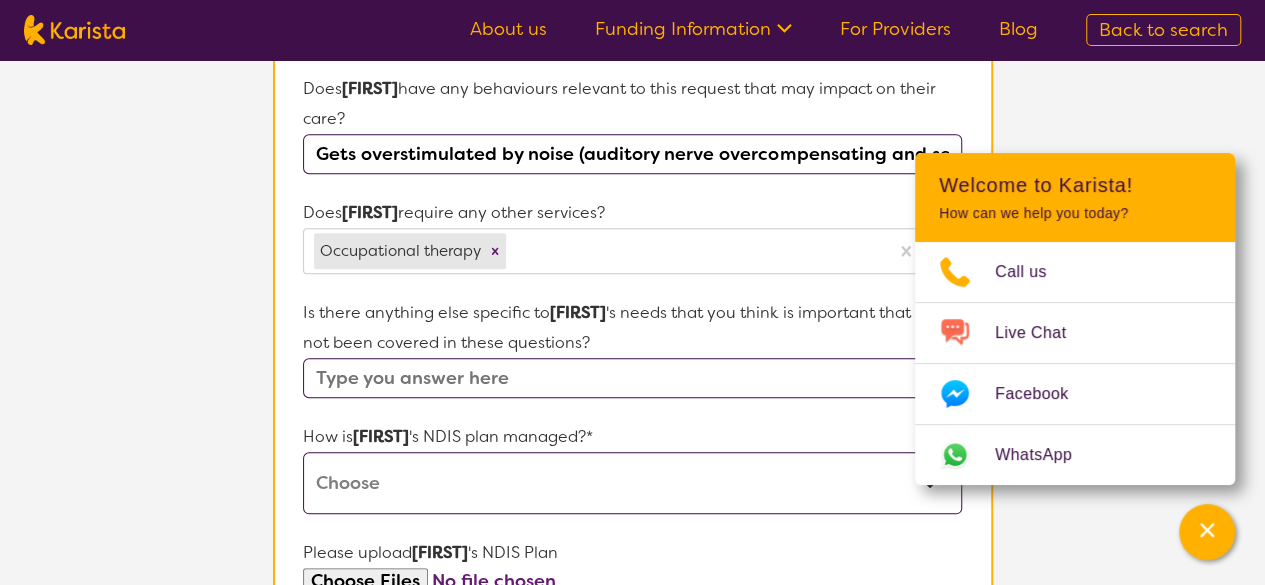 click on "Self-managed NDIS plan Managed by a registered plan management provider (not the NDIA) Agency-managed (by the NDIA) I'm not sure" at bounding box center [632, 483] 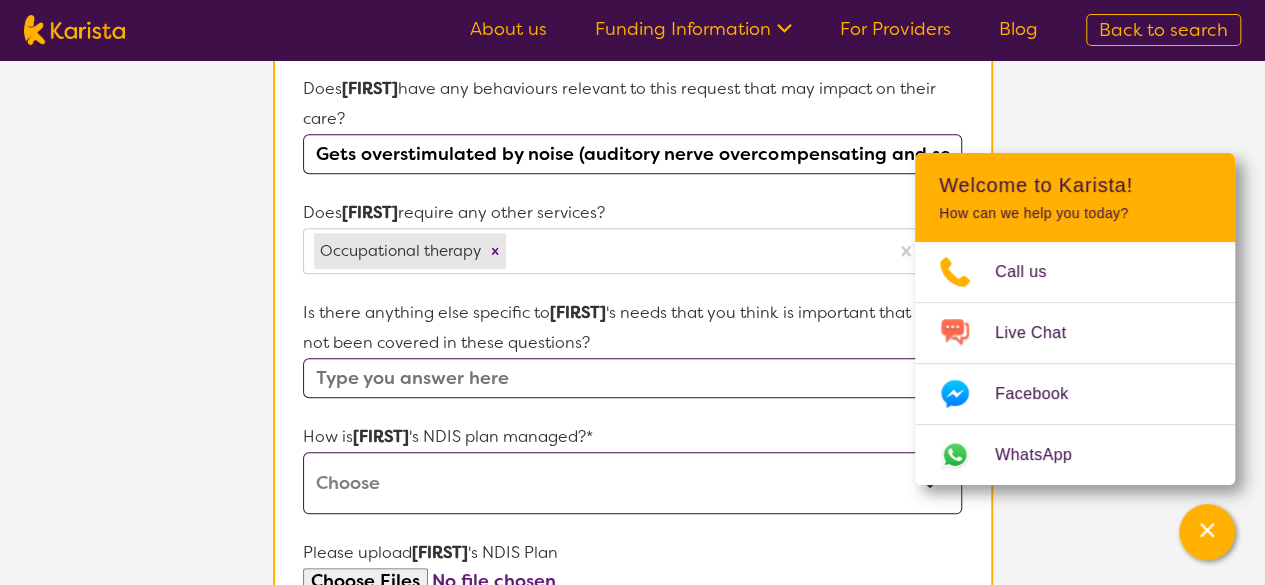 select on "Plan Managed" 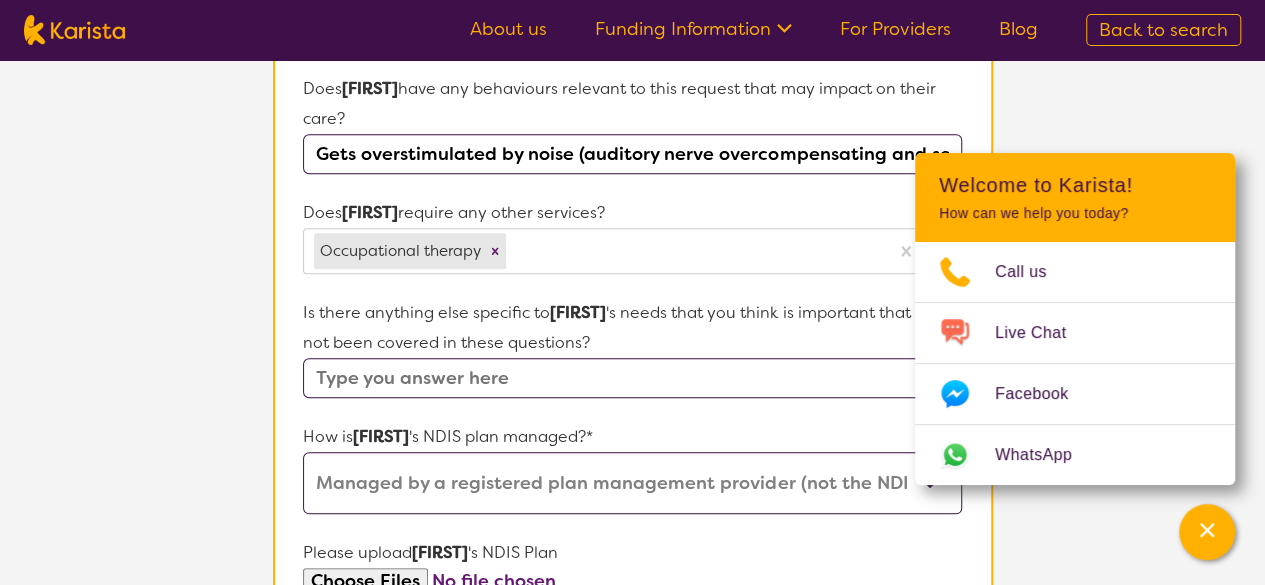 click on "Self-managed NDIS plan Managed by a registered plan management provider (not the NDIA) Agency-managed (by the NDIA) I'm not sure" at bounding box center (632, 483) 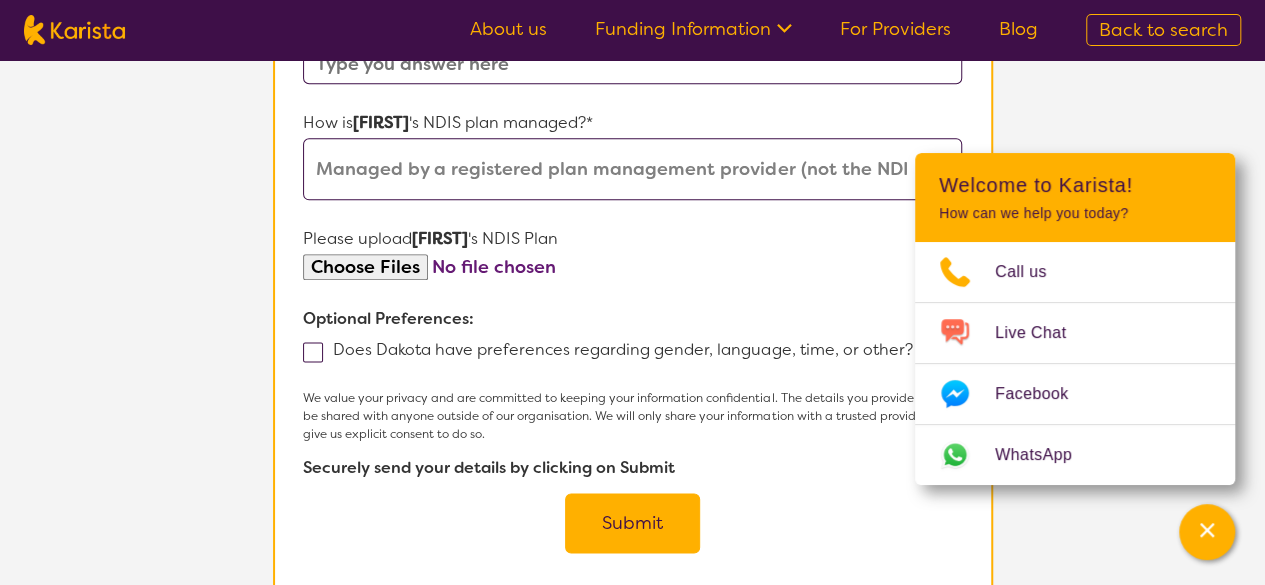 scroll, scrollTop: 1164, scrollLeft: 0, axis: vertical 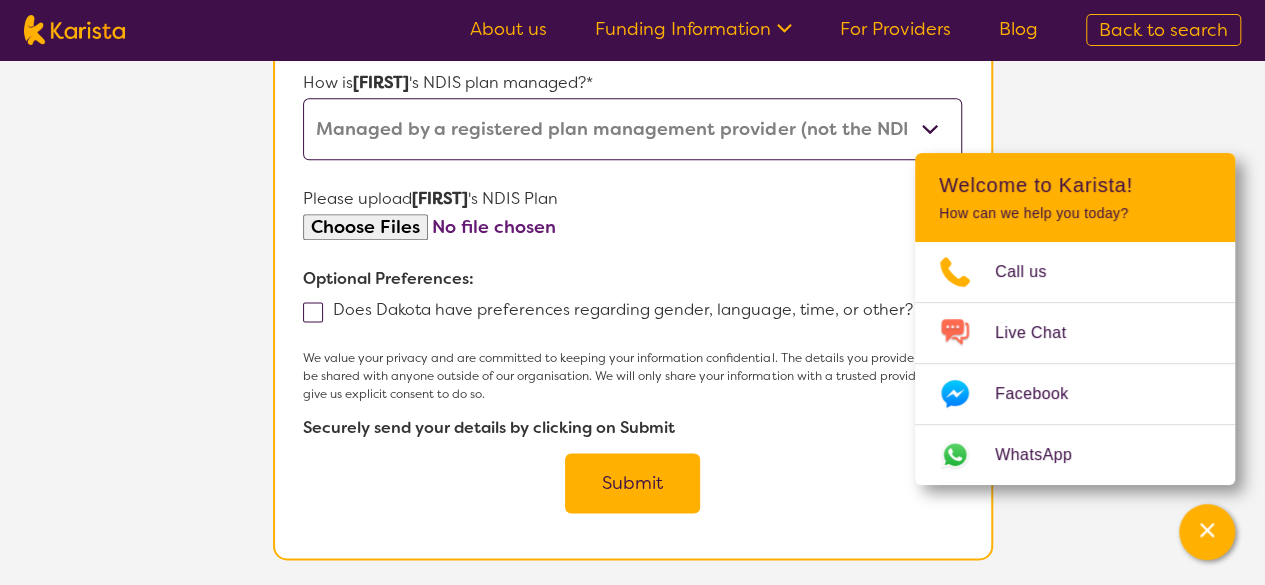 click at bounding box center (632, 227) 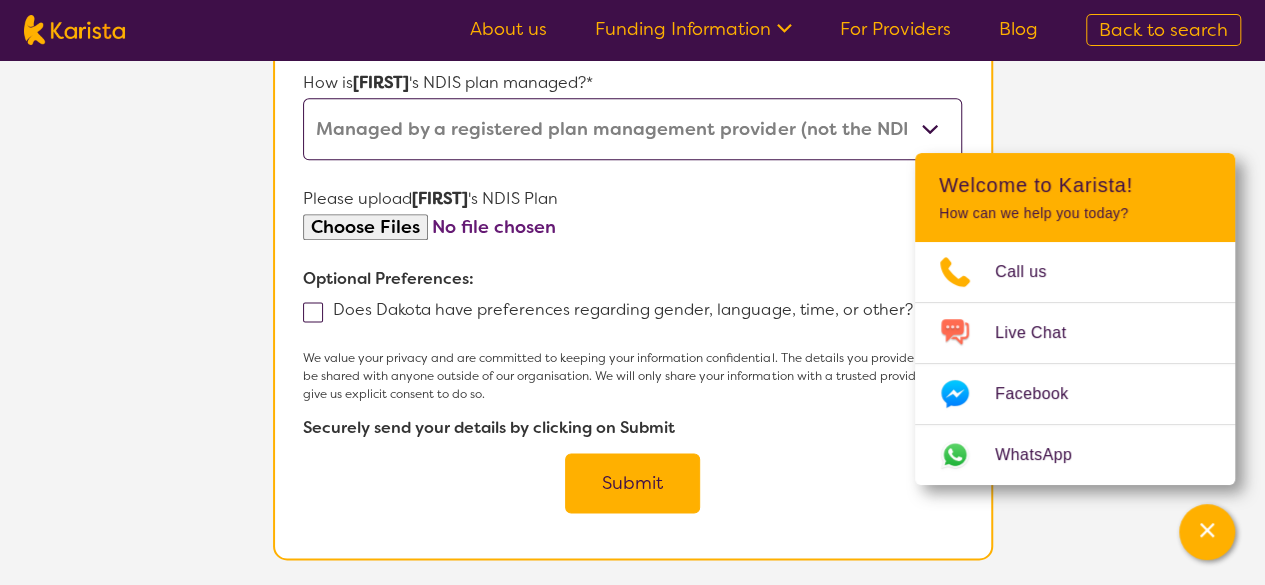 type on "C:\fakepath\[NAME] [LAST] - Plan Management Agreement - signed.pdf" 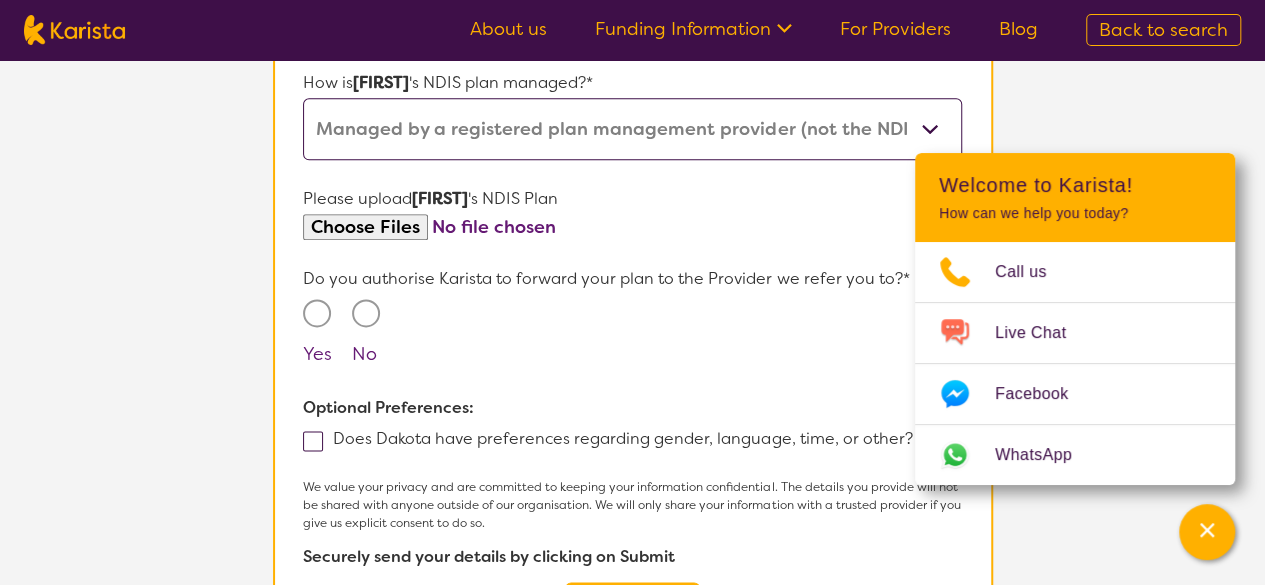 click on "Yes" at bounding box center [317, 313] 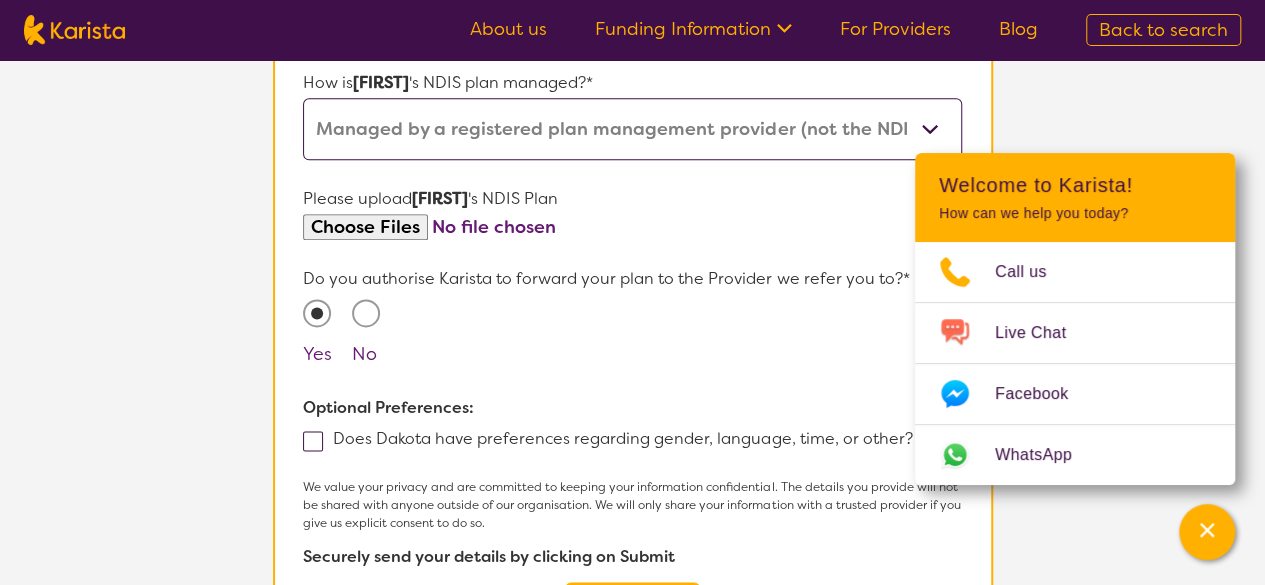 click at bounding box center (313, 441) 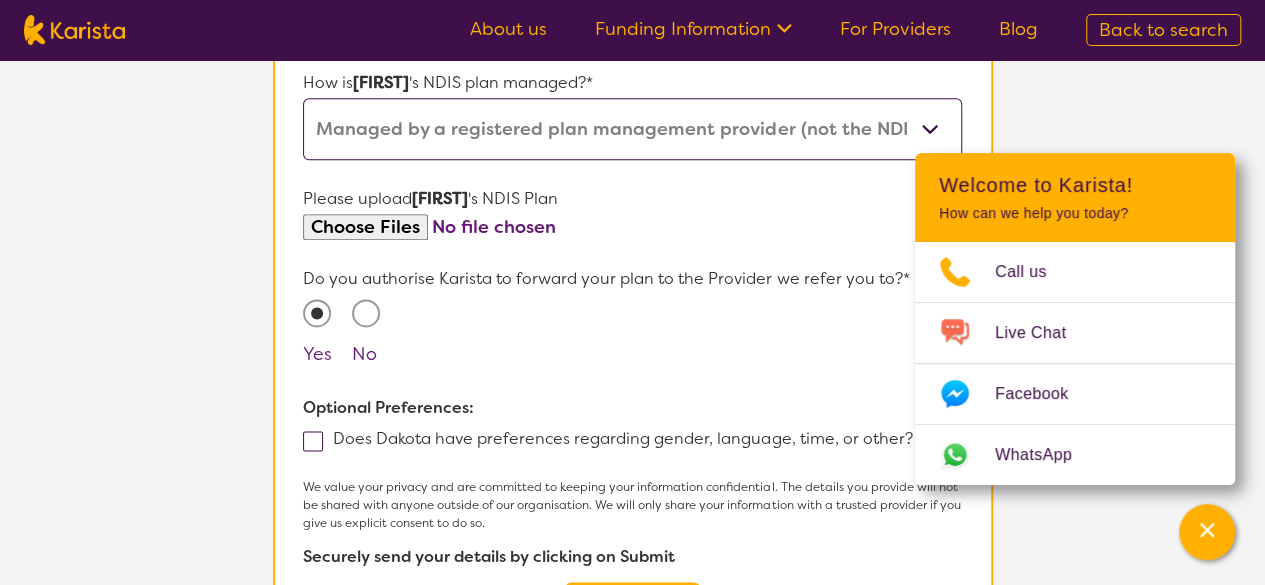 click on "Does Dakota have preferences regarding gender, language, time, or other?" at bounding box center (918, 437) 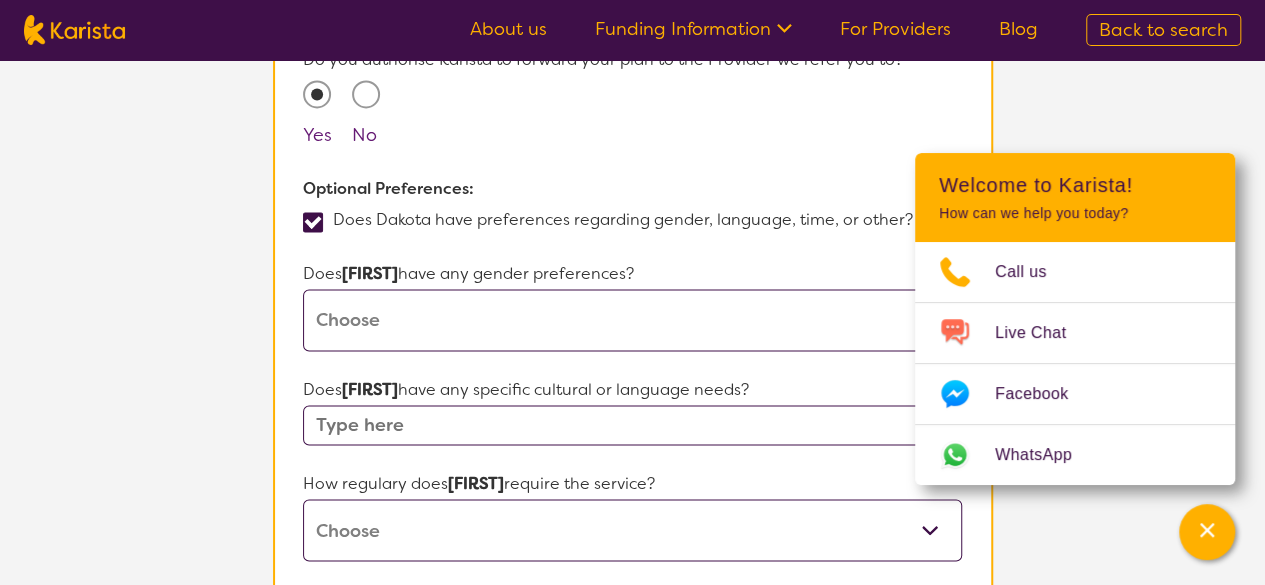 scroll, scrollTop: 1422, scrollLeft: 0, axis: vertical 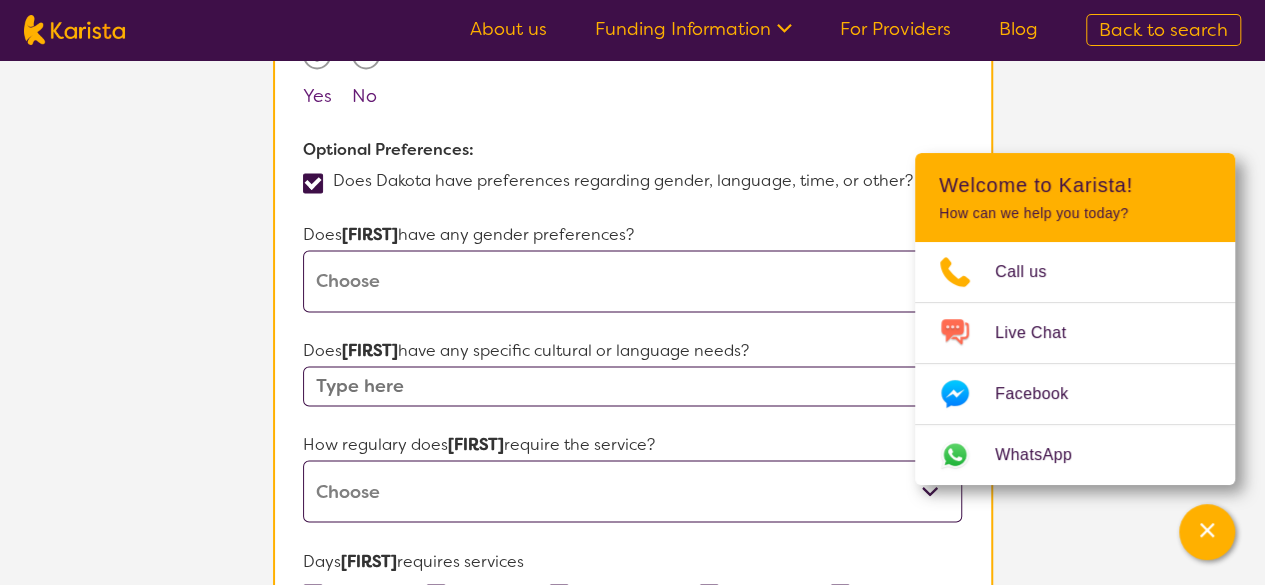 click on "Male Female Other No Preference" at bounding box center [632, 281] 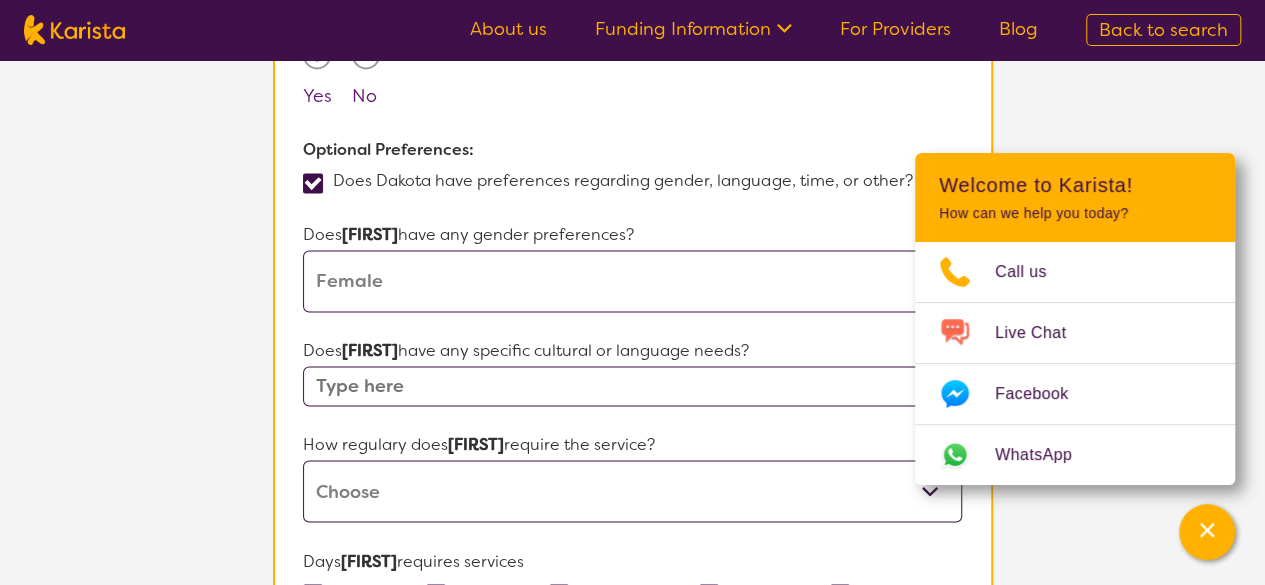 click on "Male Female Other No Preference" at bounding box center (632, 281) 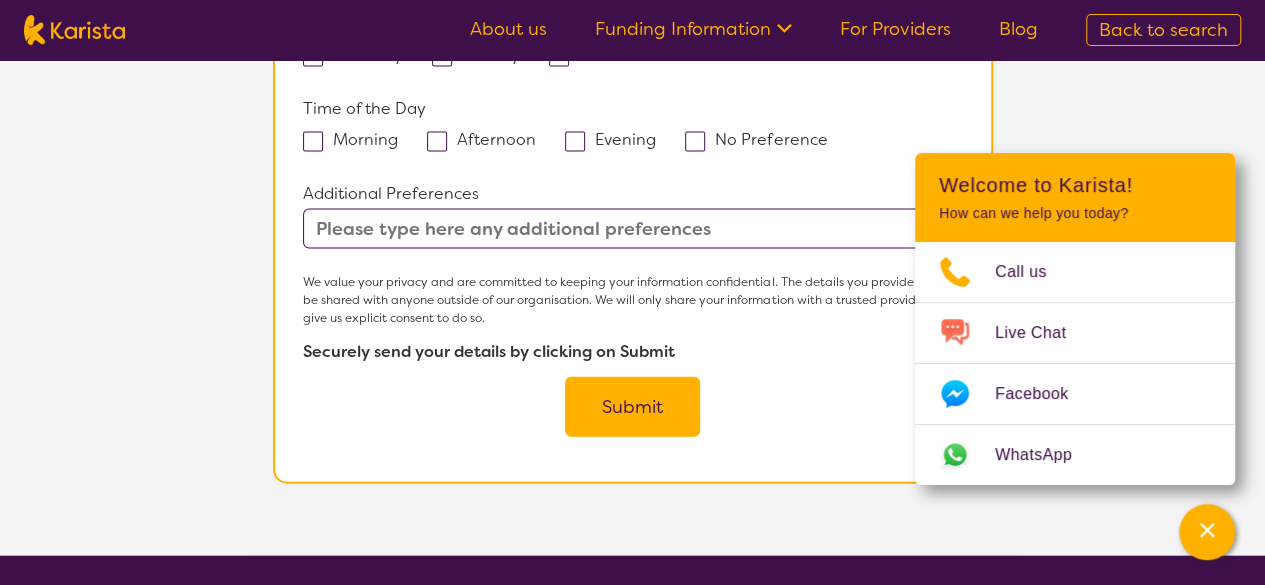 scroll, scrollTop: 2026, scrollLeft: 0, axis: vertical 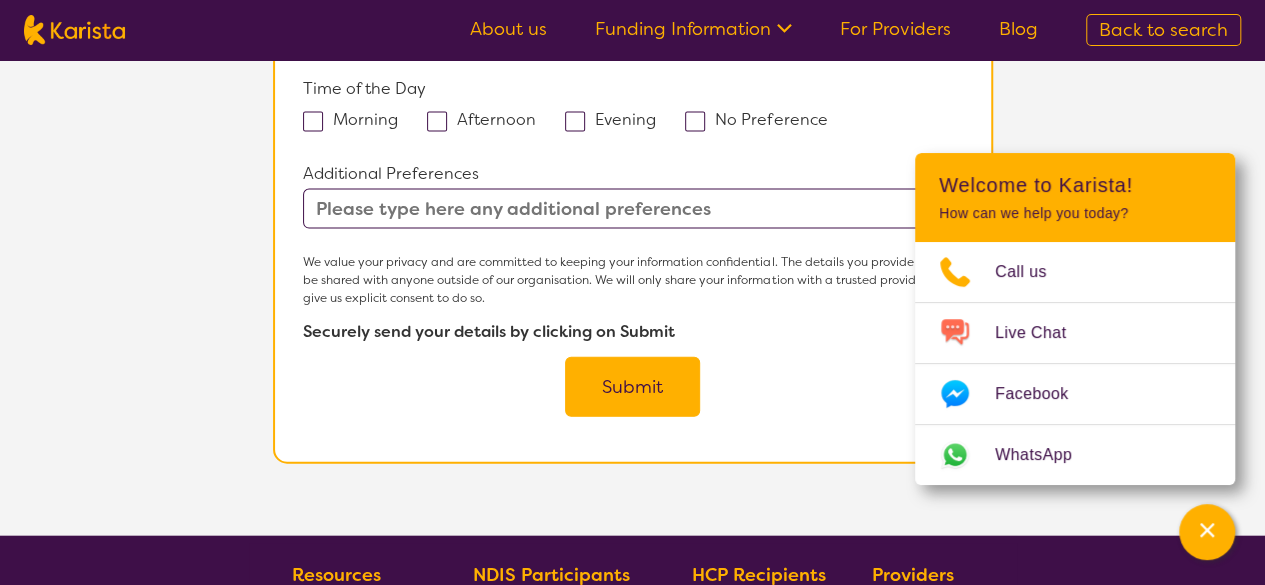 click on "Submit" at bounding box center [632, 387] 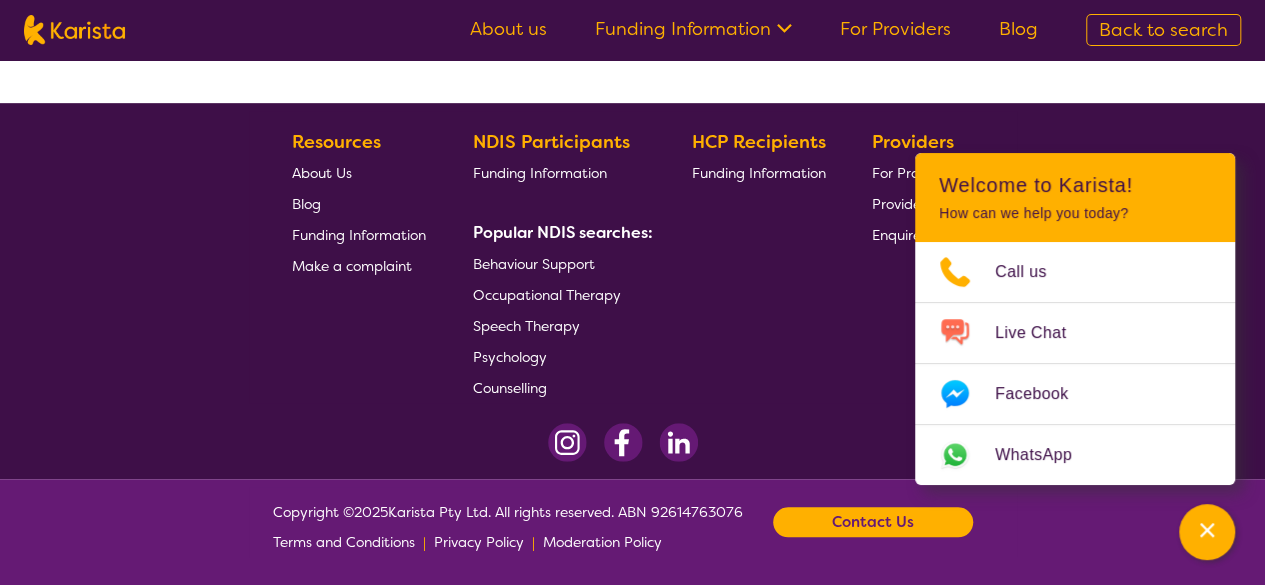 scroll, scrollTop: 0, scrollLeft: 0, axis: both 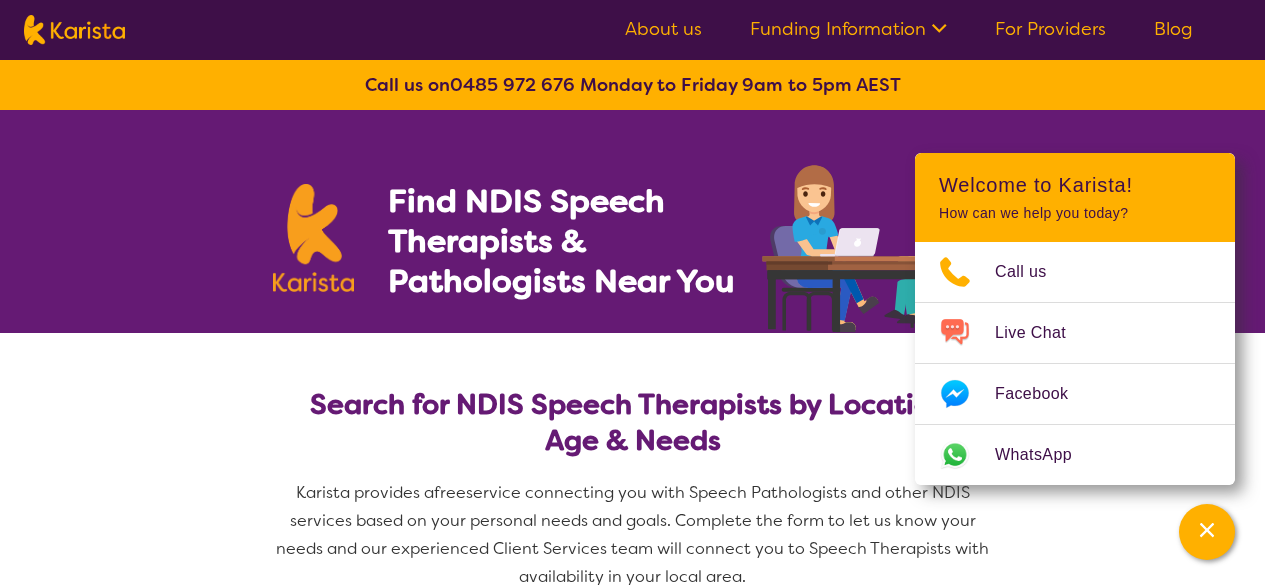 select on "Speech therapy" 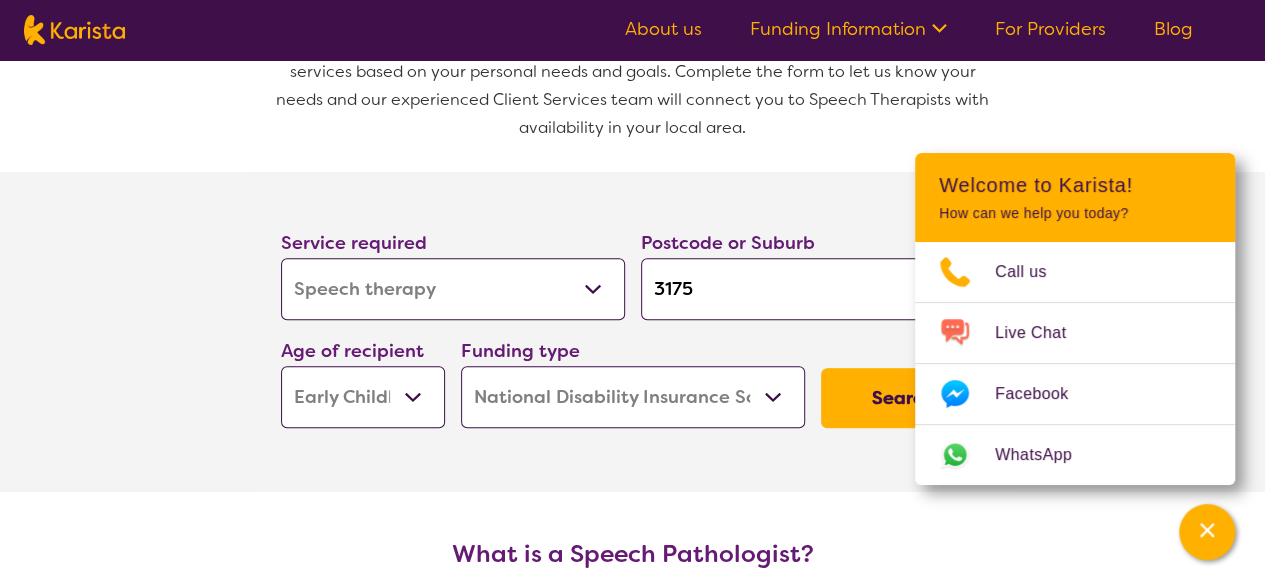 scroll, scrollTop: 454, scrollLeft: 0, axis: vertical 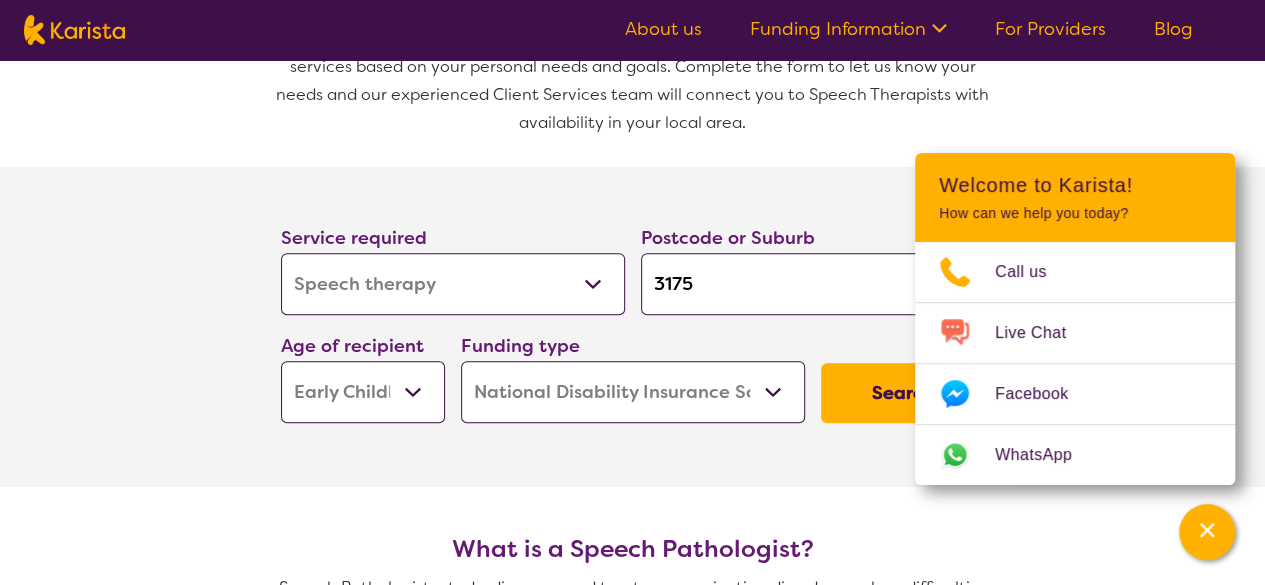 click on "Search" at bounding box center [903, 393] 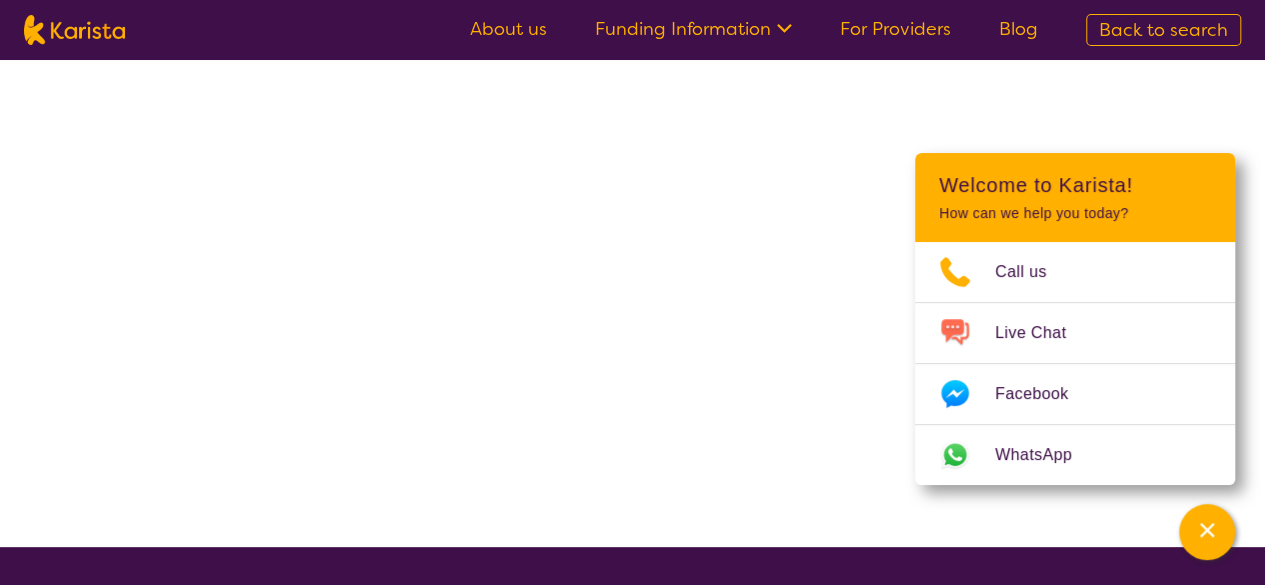scroll, scrollTop: 0, scrollLeft: 0, axis: both 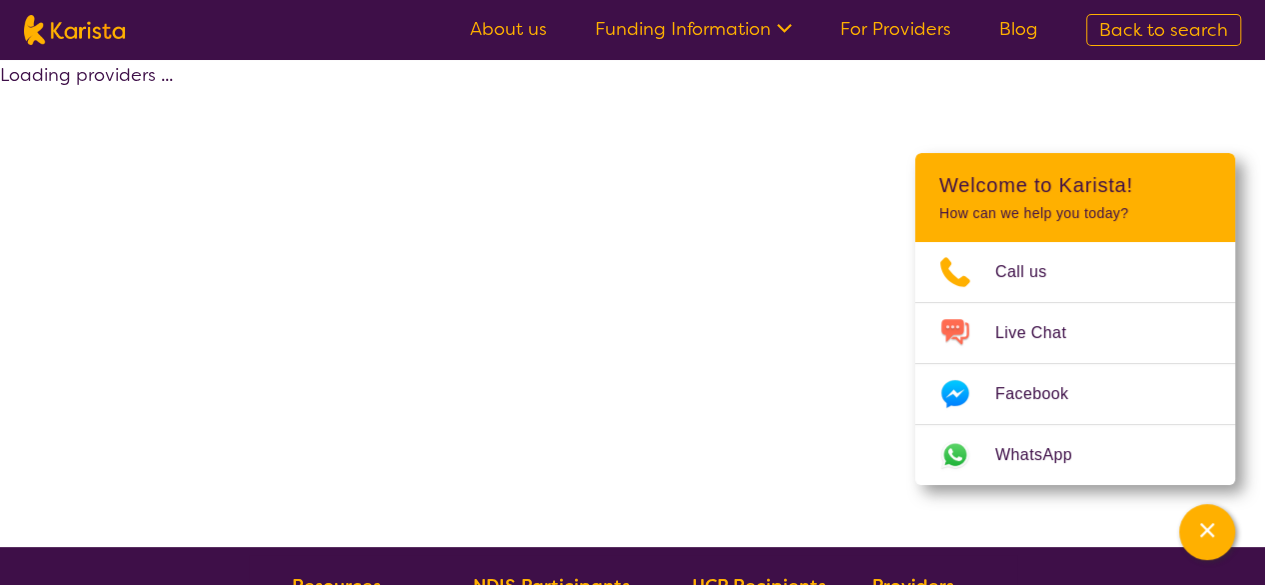 select on "by_score" 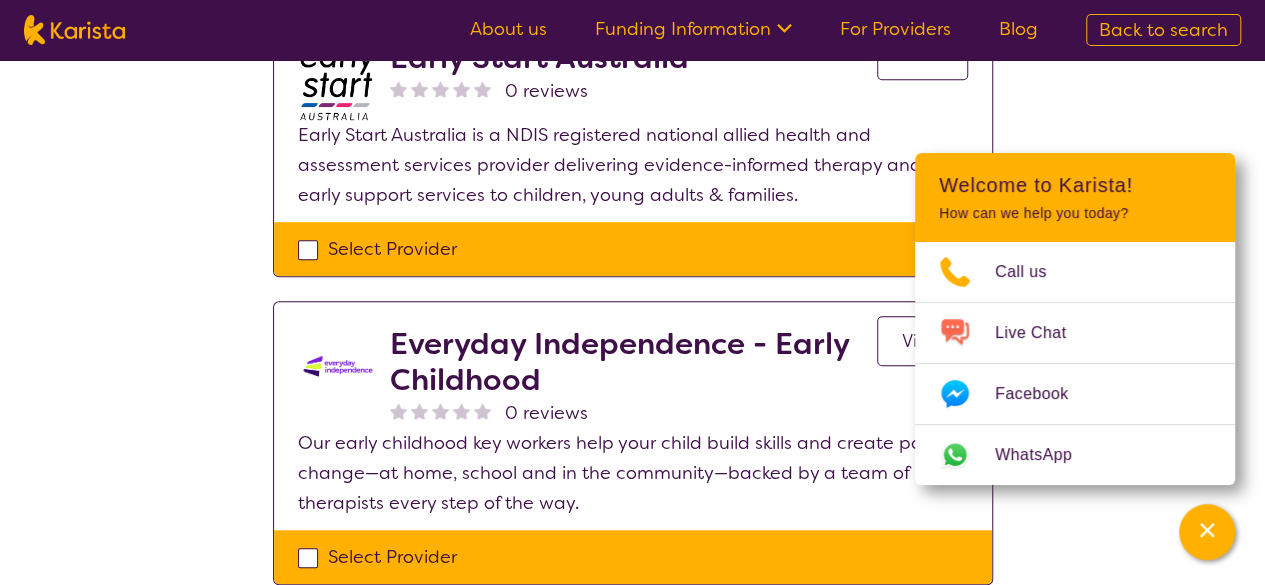 scroll, scrollTop: 512, scrollLeft: 0, axis: vertical 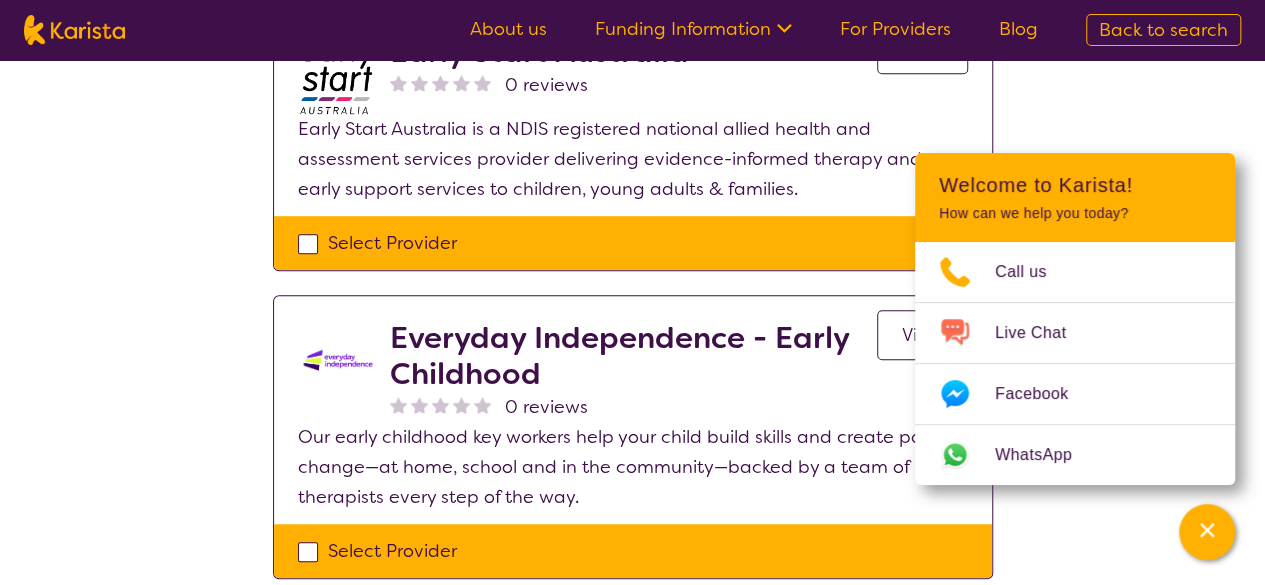 click on "View" at bounding box center (922, 335) 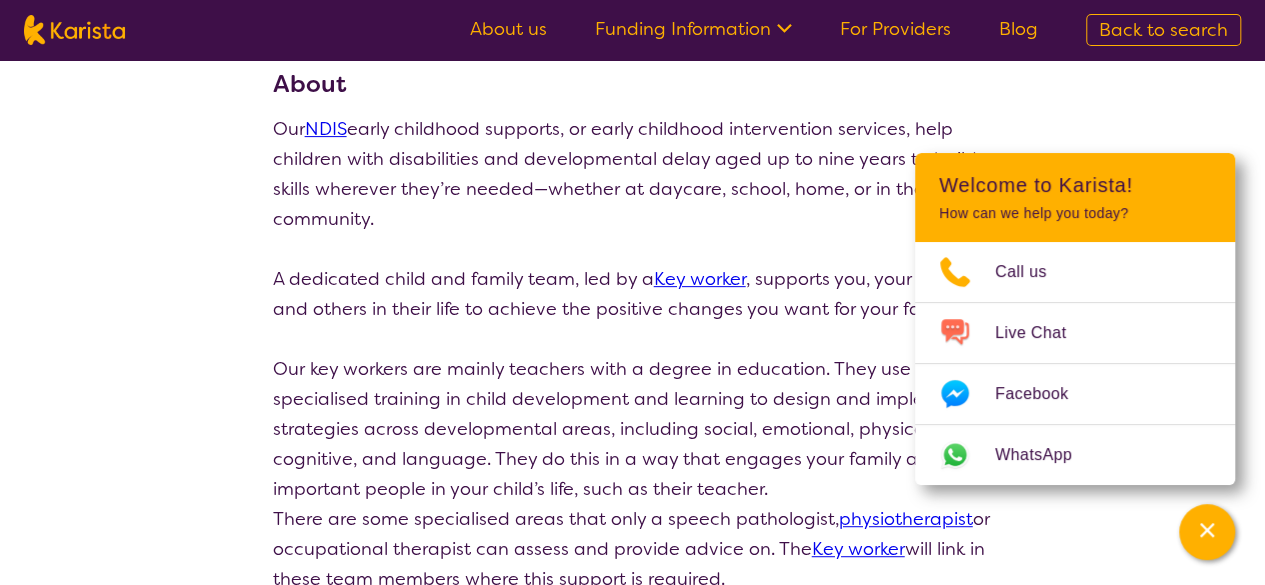 scroll, scrollTop: 0, scrollLeft: 0, axis: both 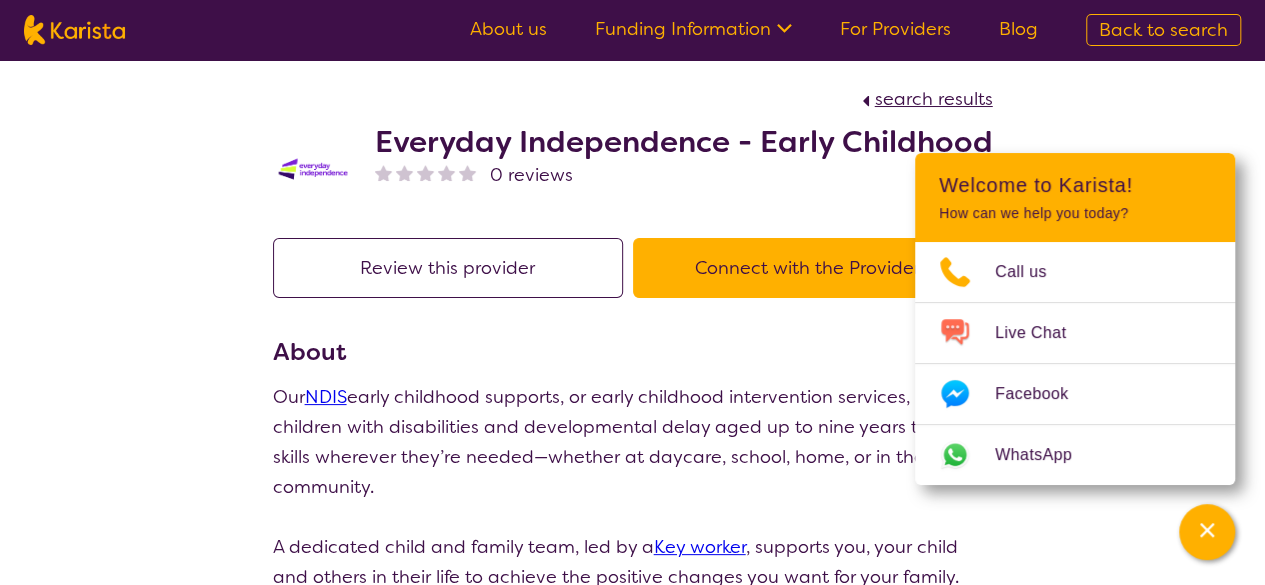 click on "Connect with the Provider" at bounding box center [808, 268] 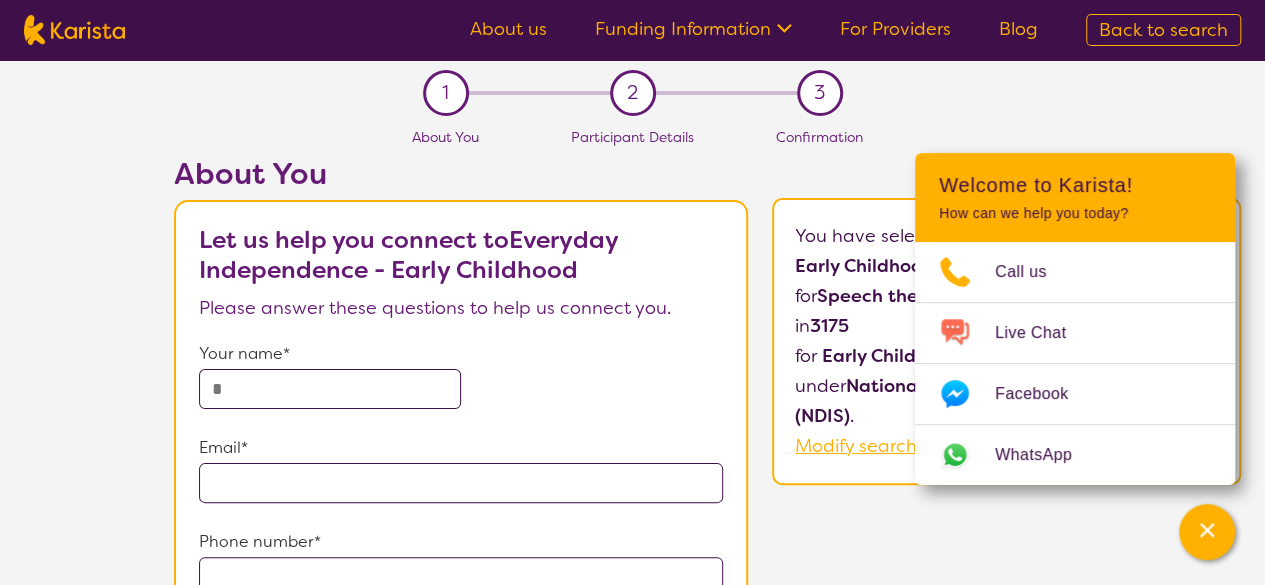 click at bounding box center (330, 389) 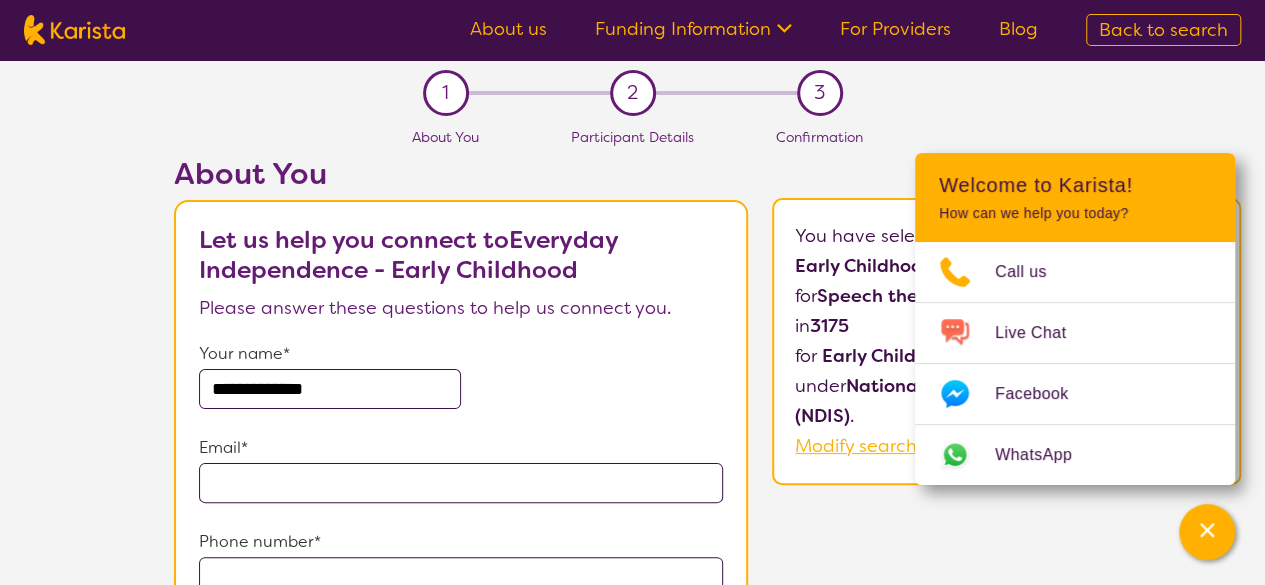 type on "**********" 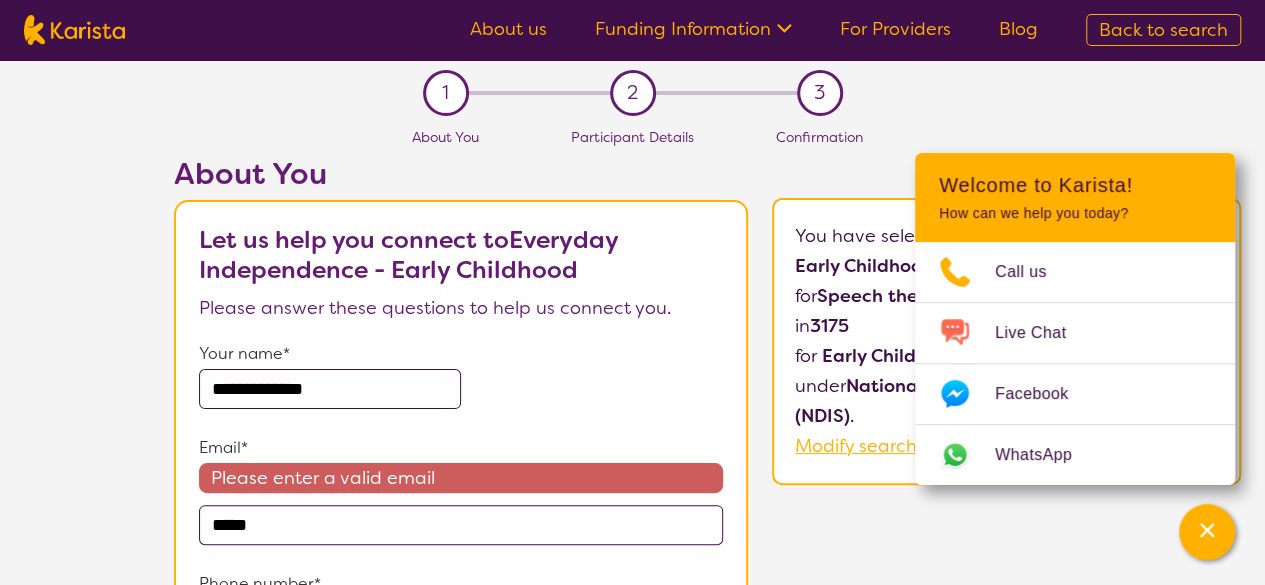 type on "**********" 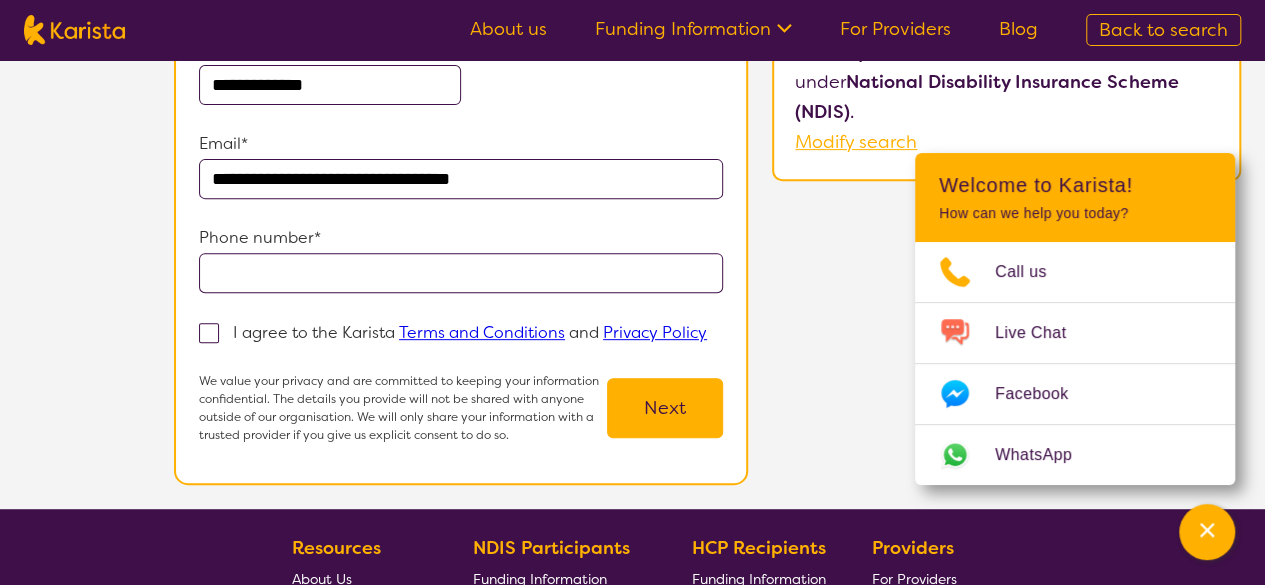 scroll, scrollTop: 308, scrollLeft: 0, axis: vertical 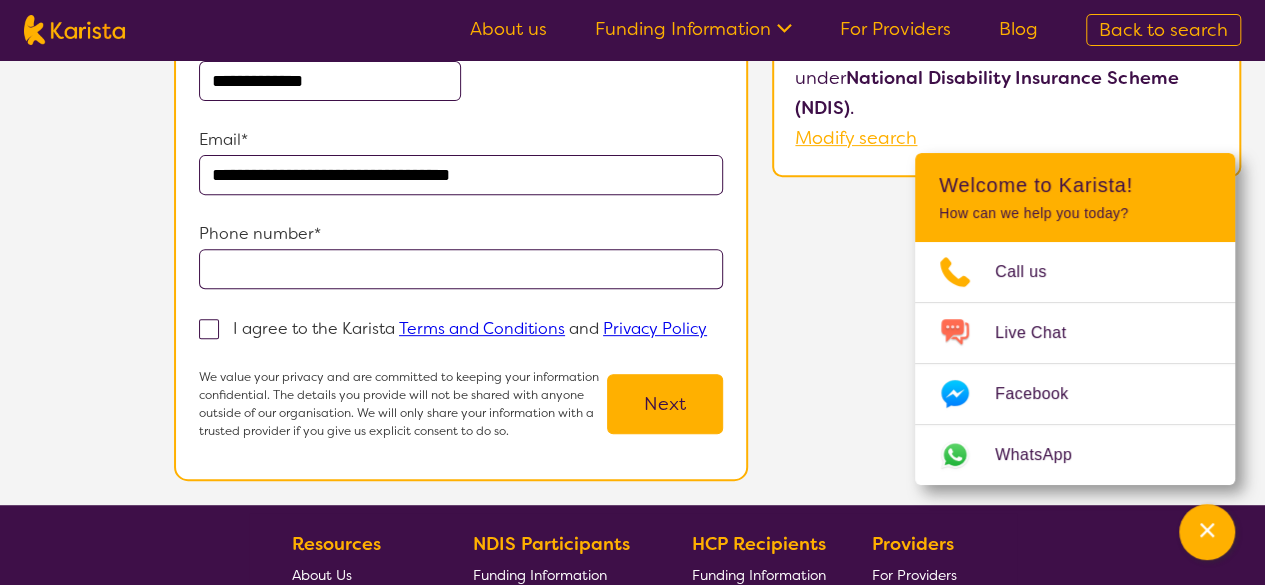 click at bounding box center [461, 269] 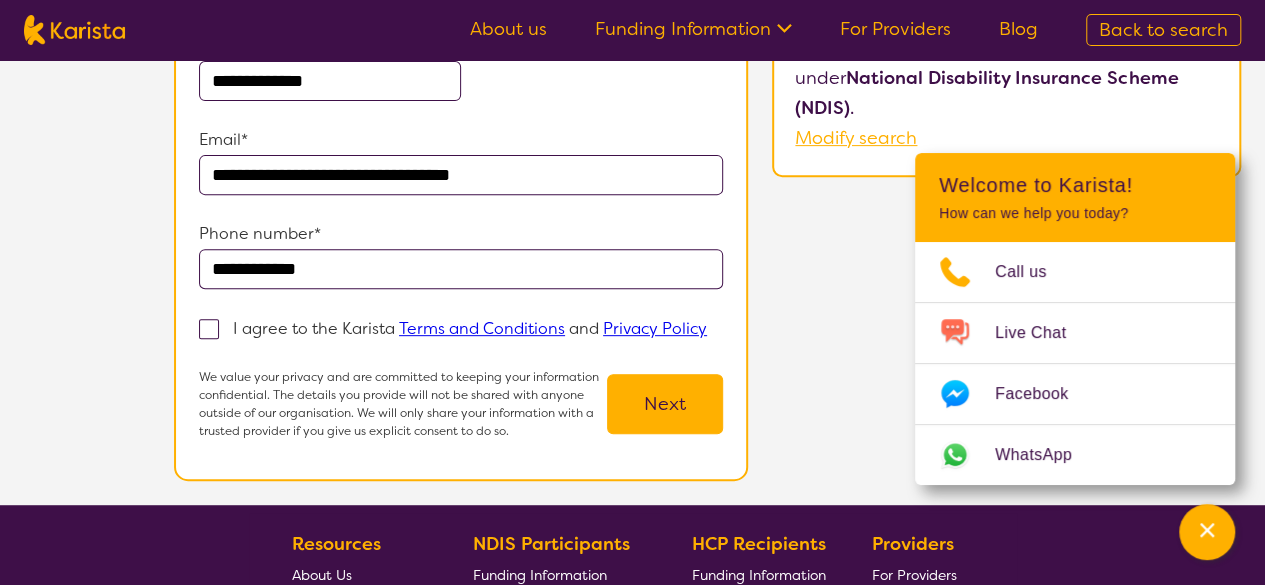 type on "**********" 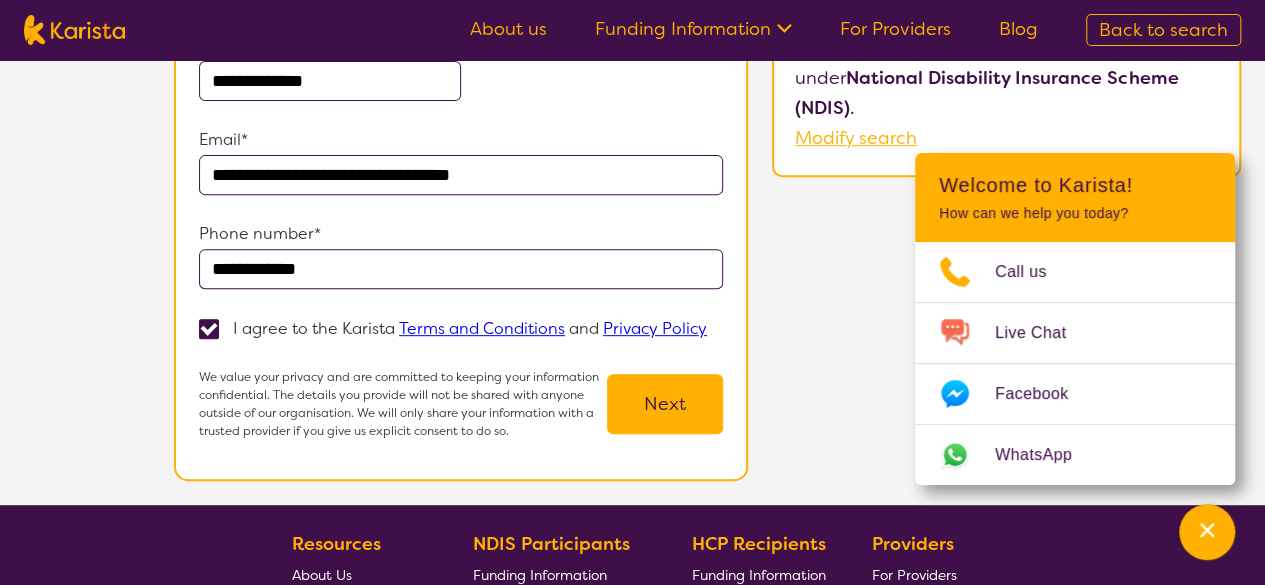click on "Next" at bounding box center [665, 404] 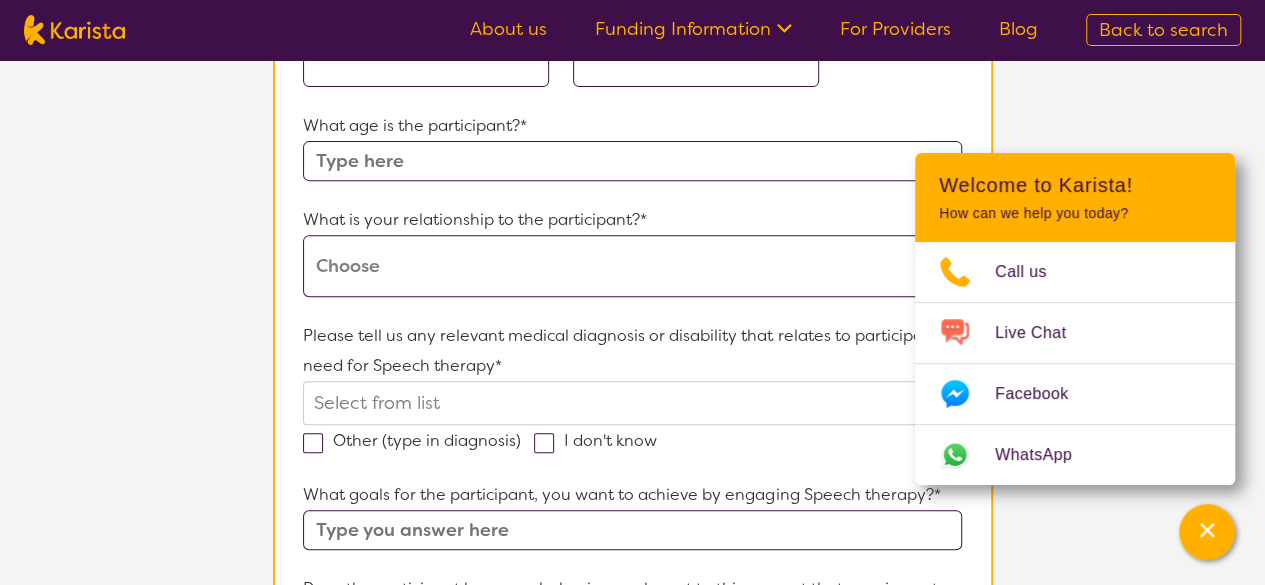 scroll, scrollTop: 0, scrollLeft: 0, axis: both 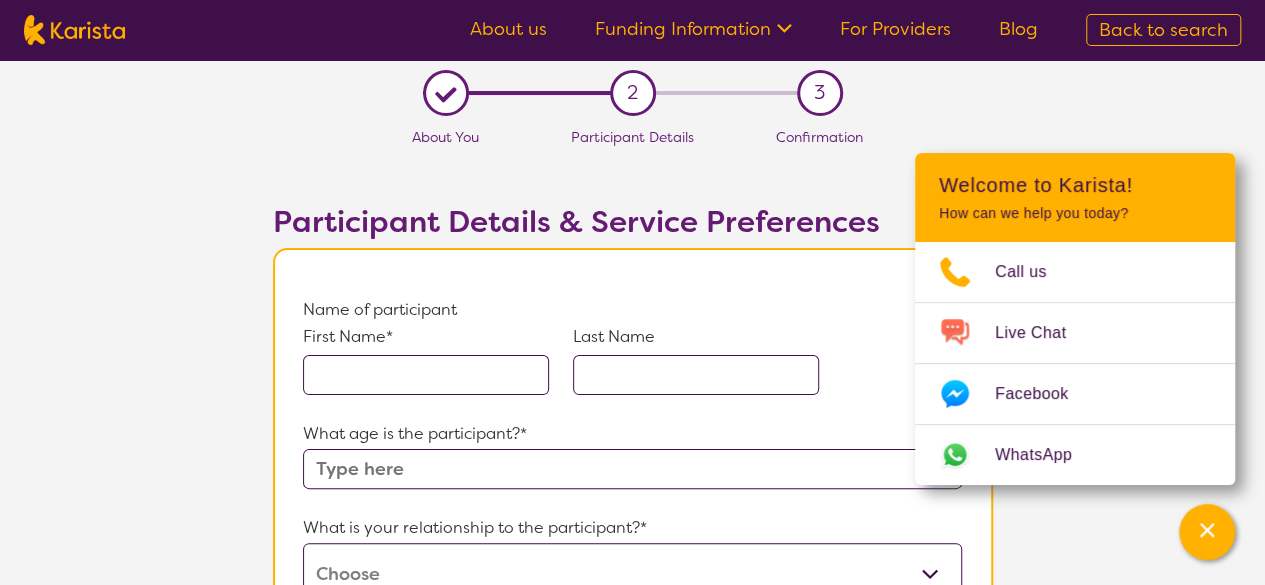 click at bounding box center [426, 375] 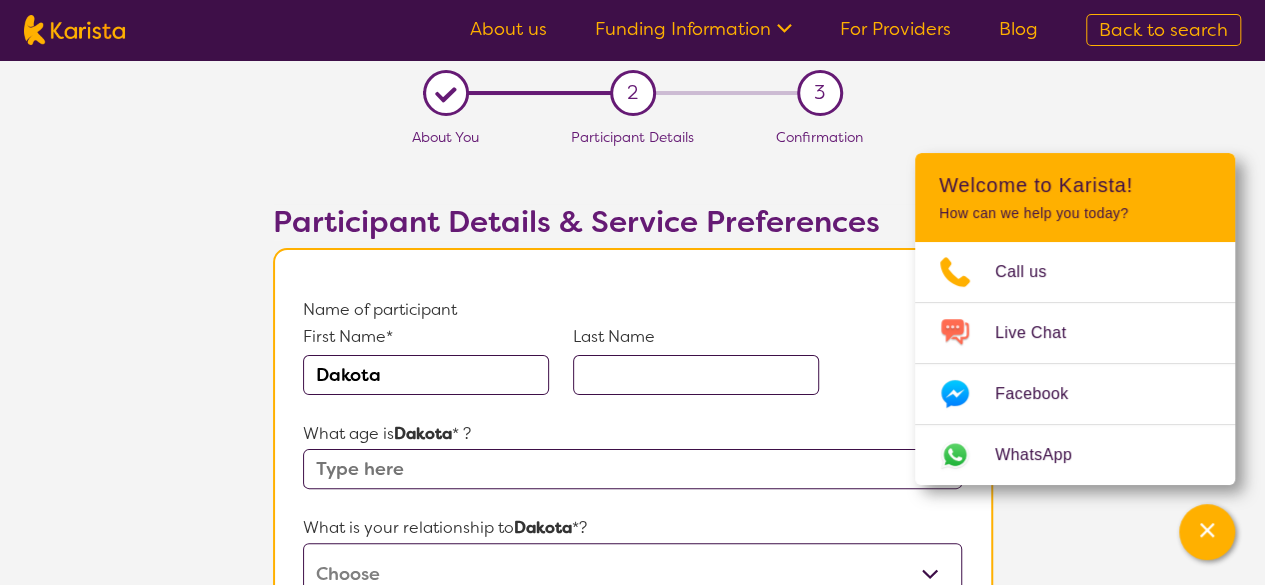 type on "Dakota" 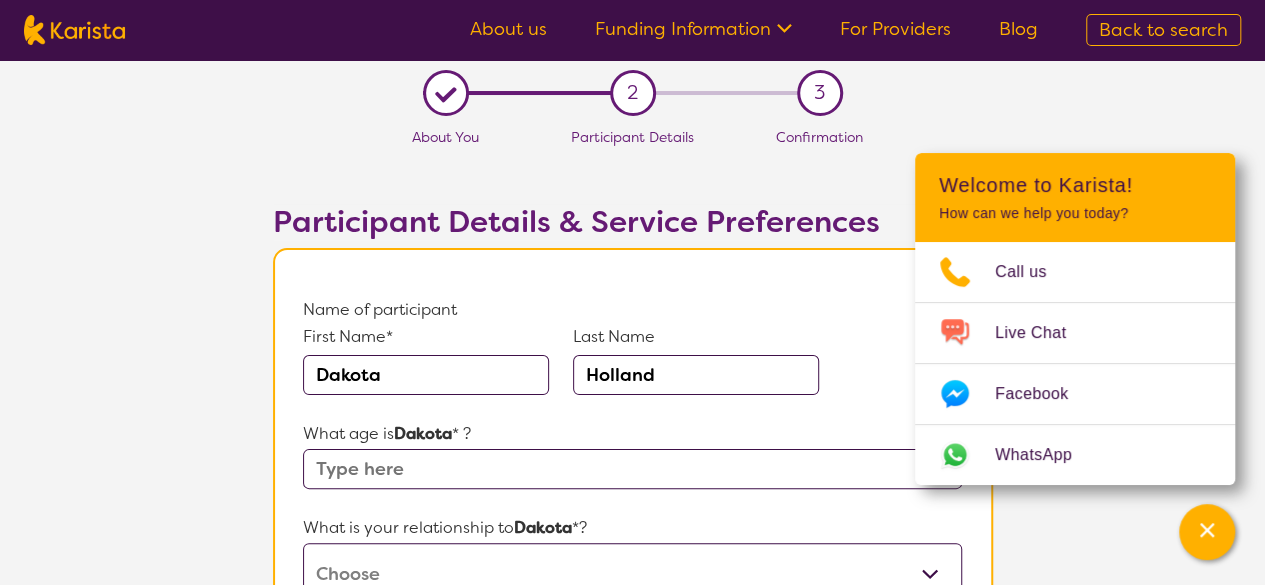 type on "Holland" 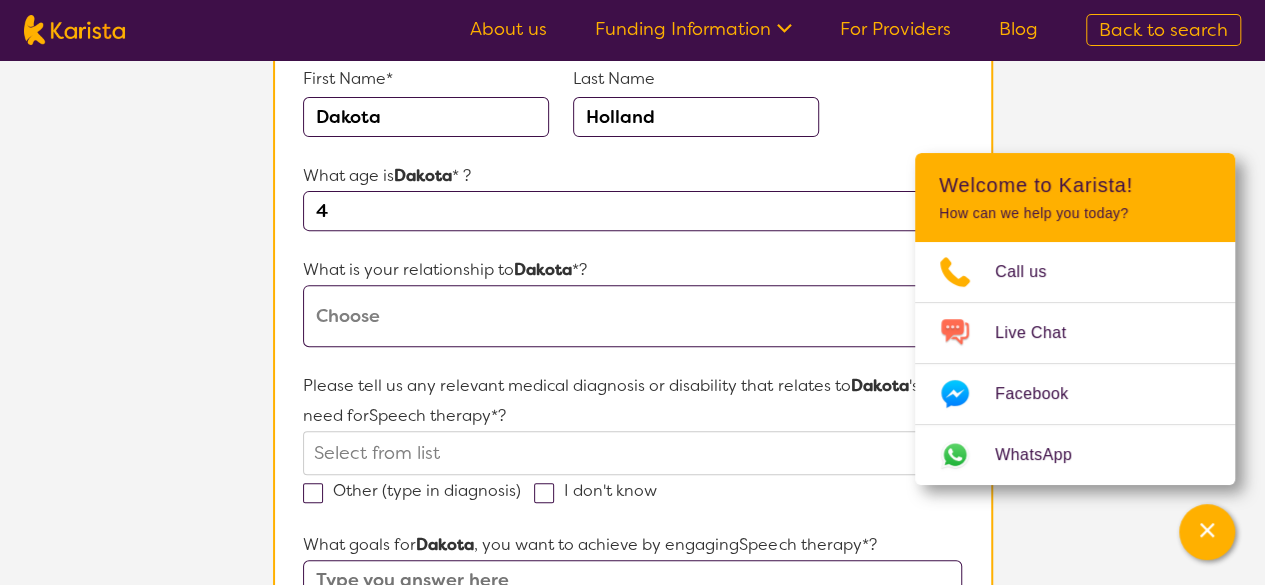 scroll, scrollTop: 269, scrollLeft: 0, axis: vertical 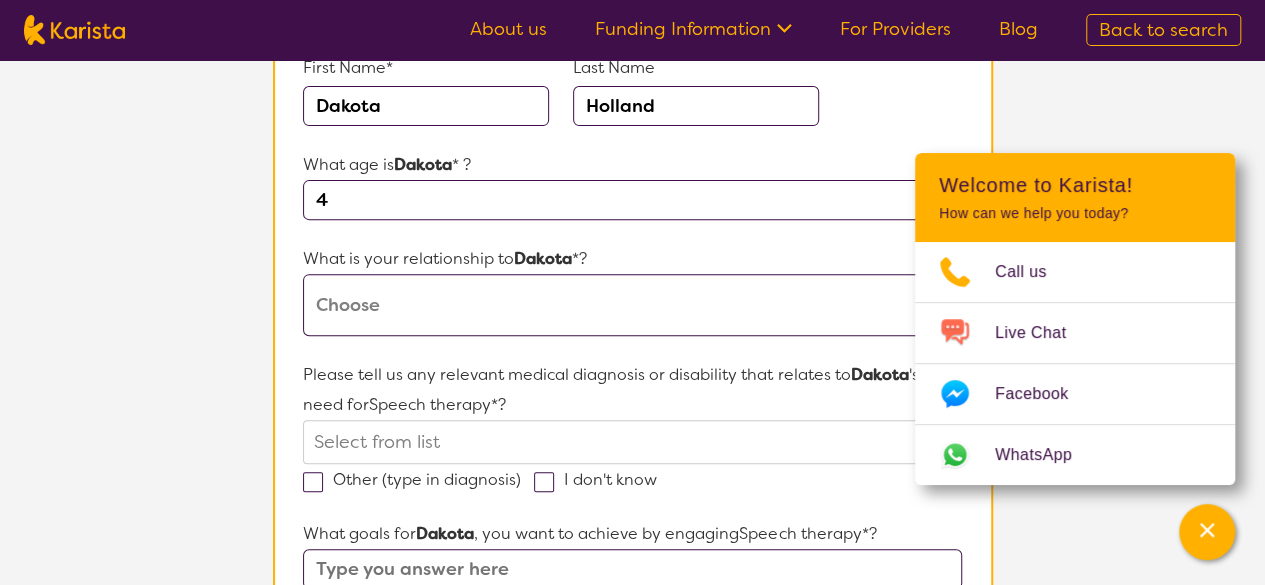 type on "4" 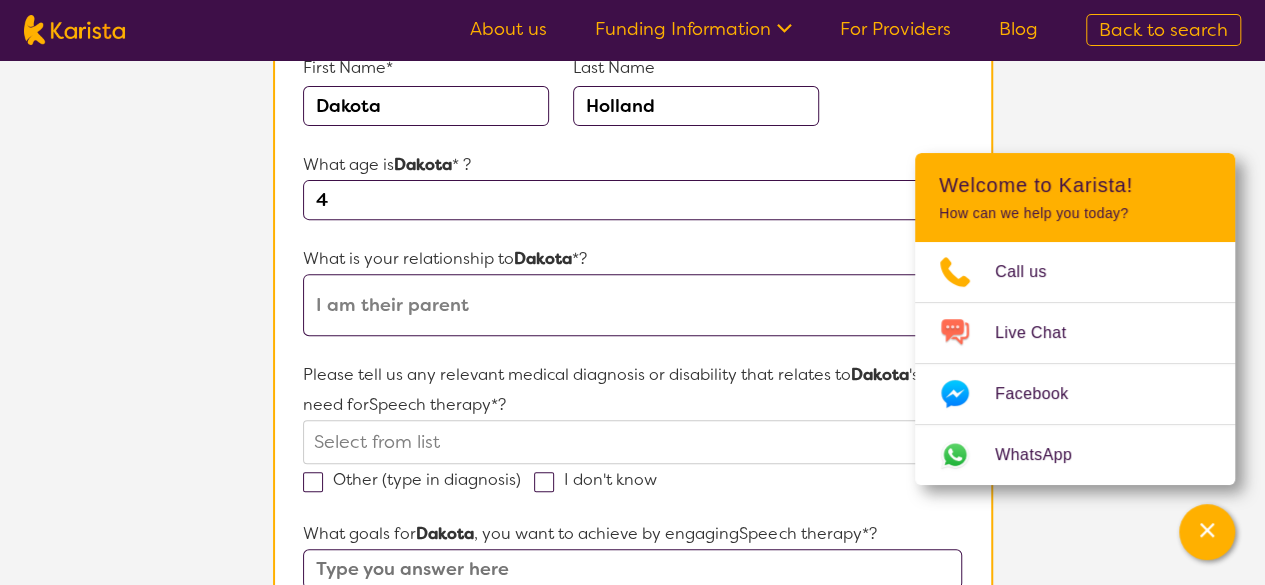 click on "This request is for myself I am their parent I am their child I am their spouse/partner I am their carer I am their Support Coordinator I am their Local Area Coordinator I am their Child Safety Officer I am their Aged Care Case Worker Other" at bounding box center (632, 305) 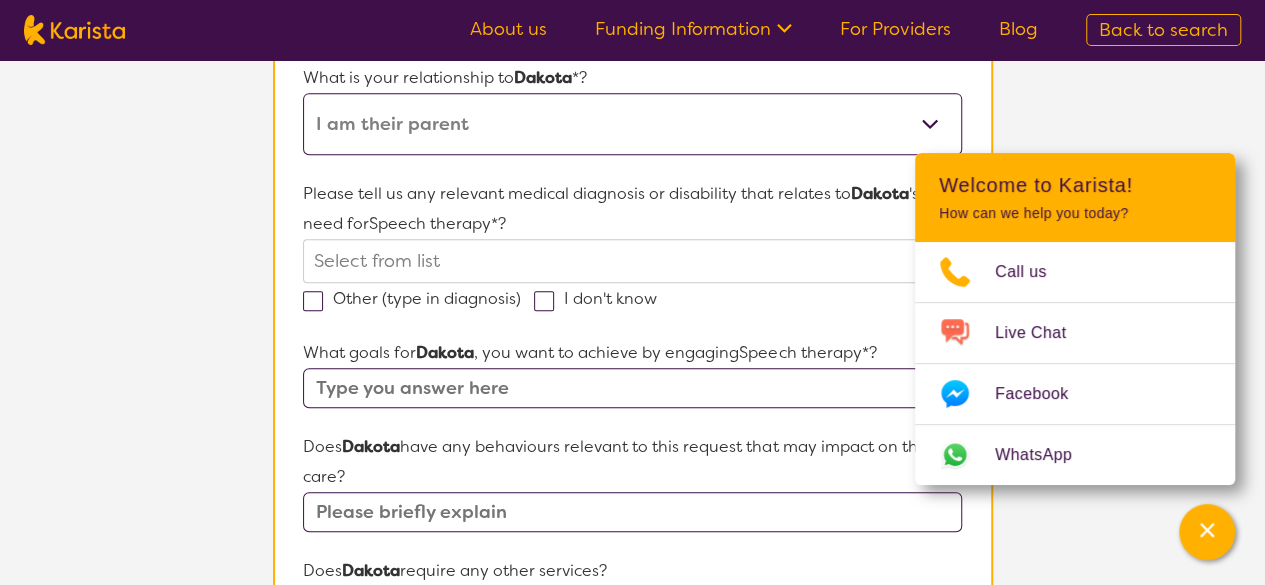 scroll, scrollTop: 444, scrollLeft: 0, axis: vertical 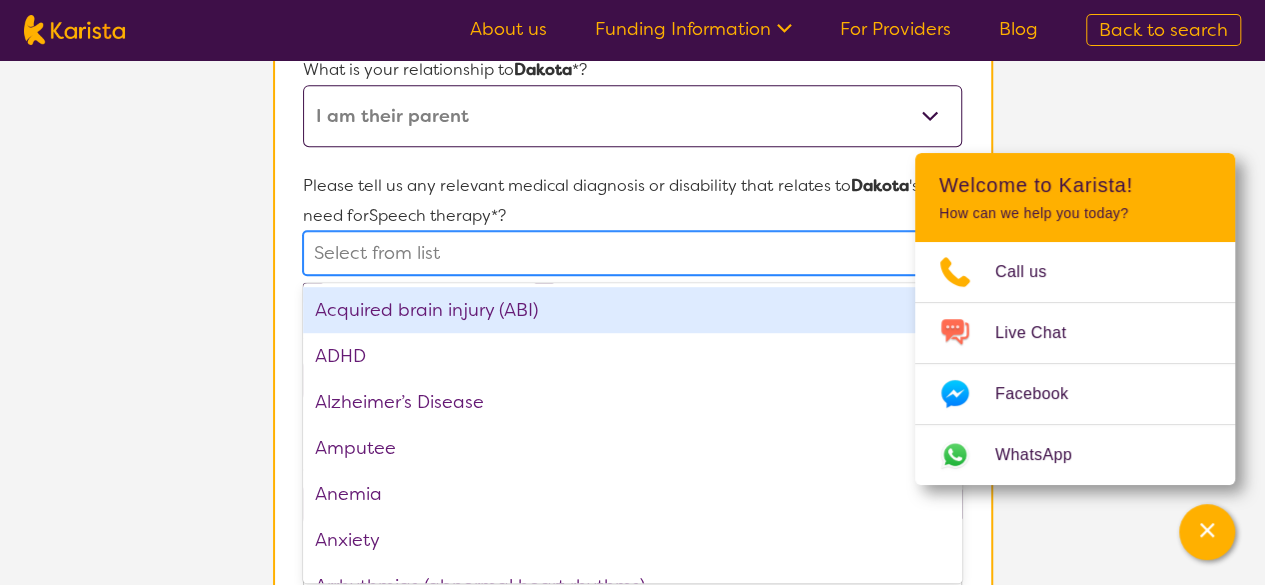 click at bounding box center [613, 253] 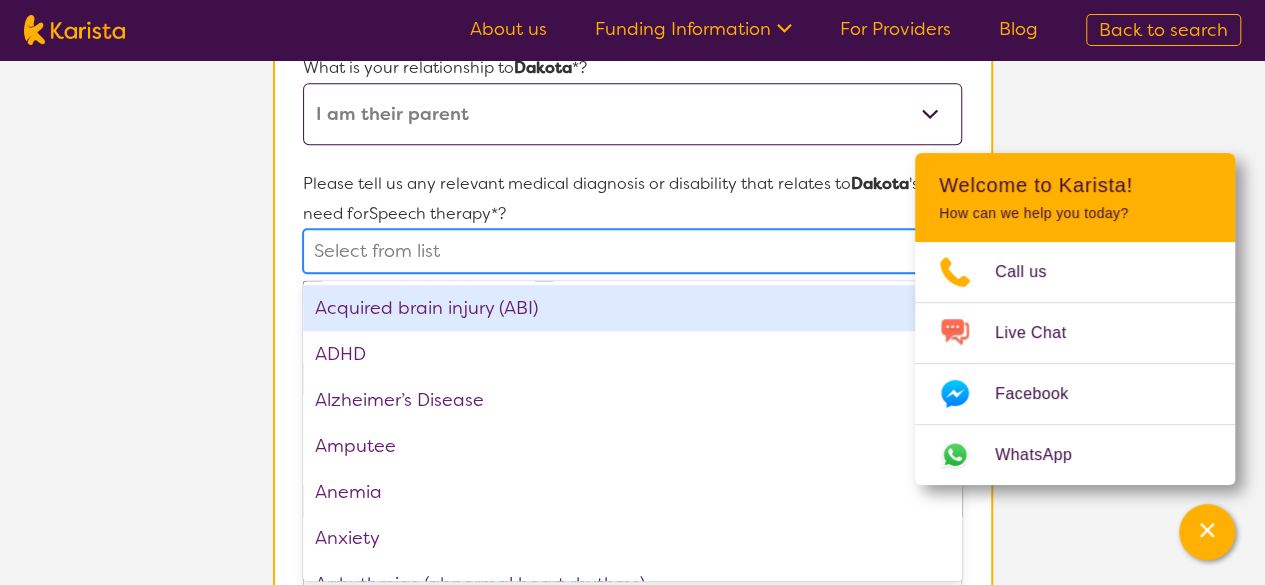 scroll, scrollTop: 462, scrollLeft: 0, axis: vertical 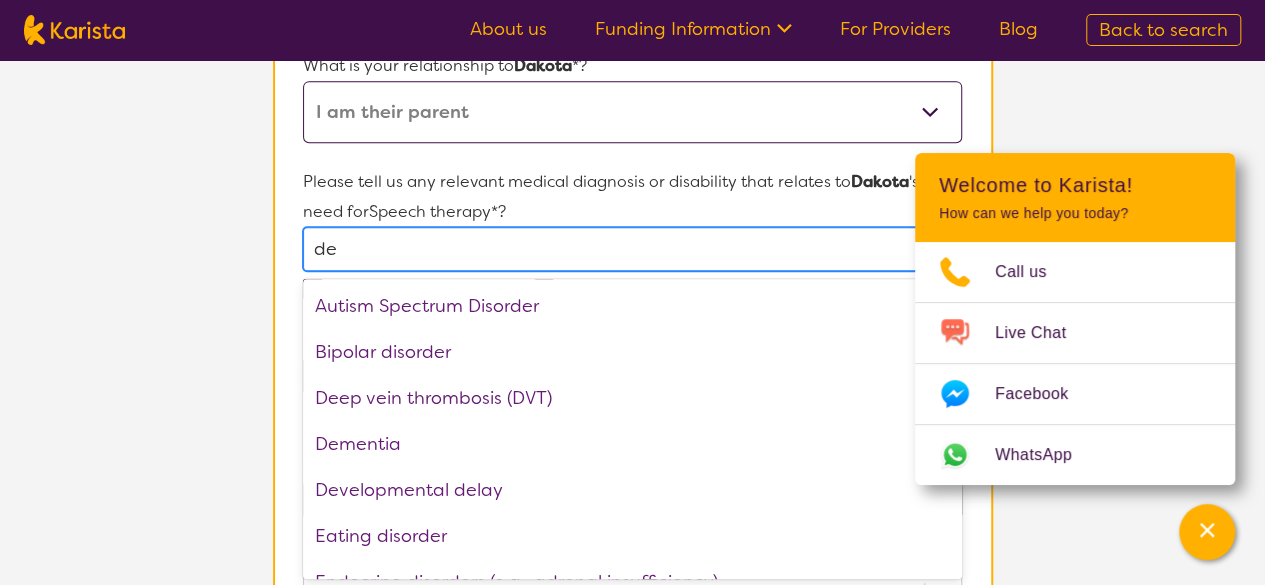 type on "d" 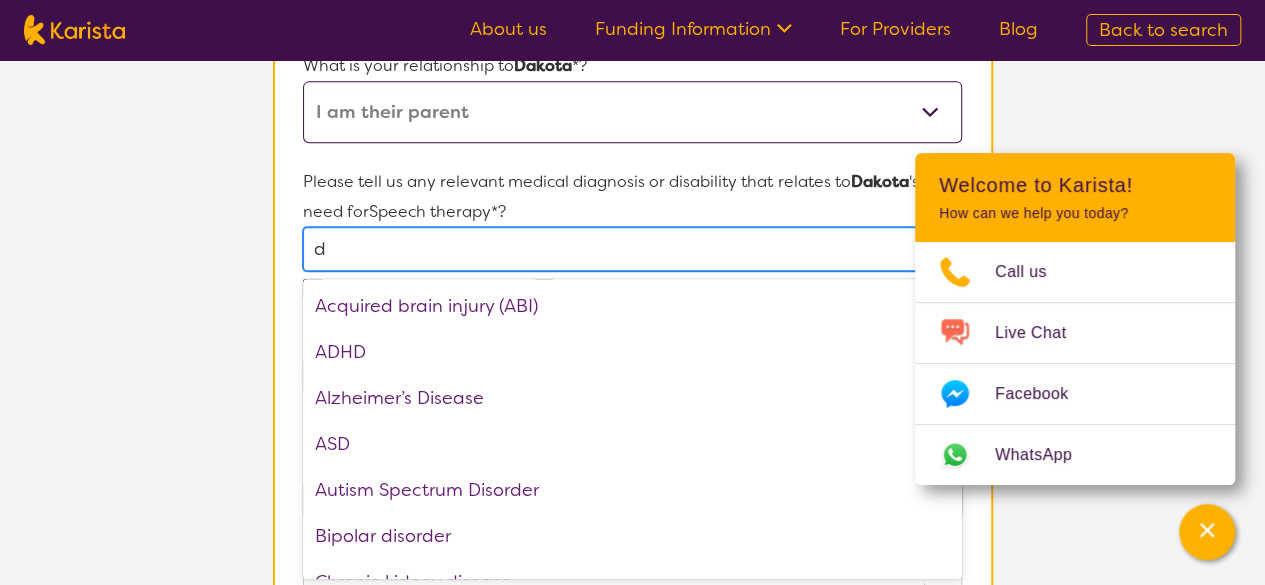 type 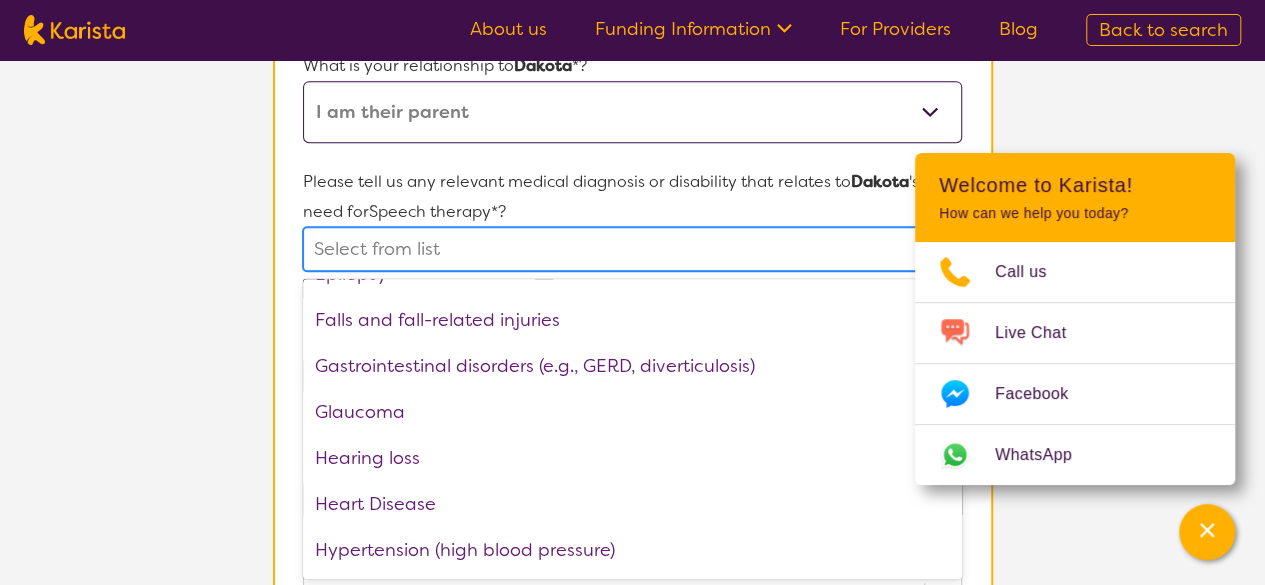 scroll, scrollTop: 1480, scrollLeft: 0, axis: vertical 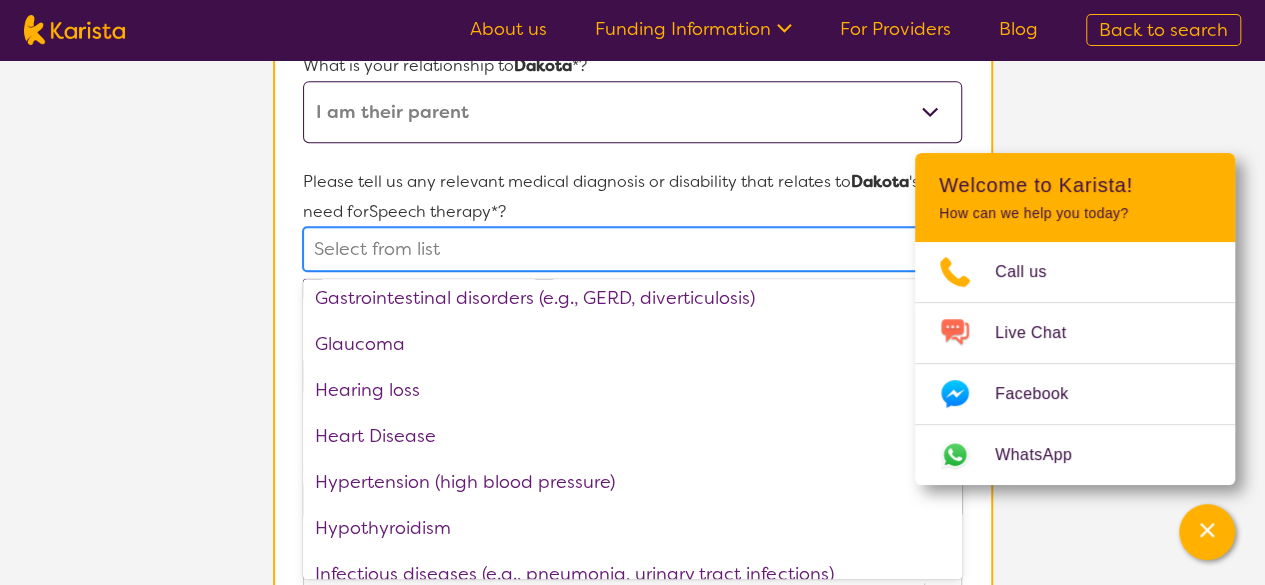 click on "Hearing loss" at bounding box center [632, 390] 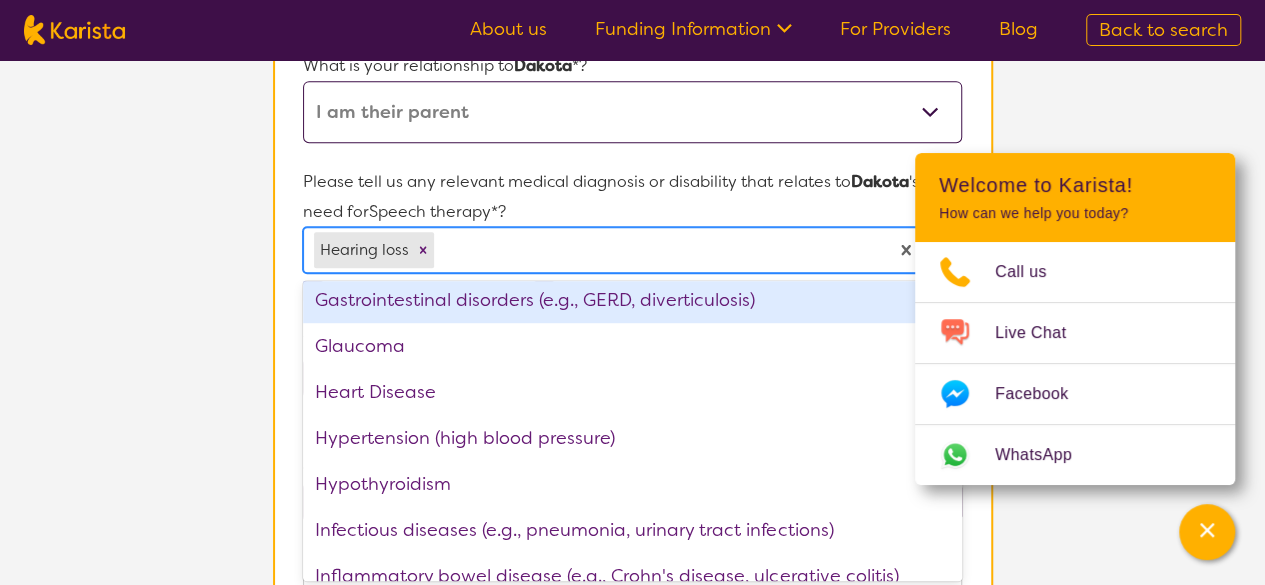 click on "L About You 2 Participant Details 3 Confirmation Participant Details & Service Preferences Name of participant First Name* [FIRST] Last Name [LAST] What age is [NAME] * ? 4 What is your relationship to [NAME] *? This request is for myself I am their parent I am their child I am their spouse/partner I am their carer I am their Support Coordinator I am their Local Area Coordinator I am their Child Safety Officer I am their Aged Care Case Worker Other Please tell us any relevant medical diagnosis or disability that relates to [NAME]'s need for Speech therapy *? option Hearing loss, selected. option Gastrointestinal disorders (e.g., GERD, diverticulosis) focused, 33 of 74. 74 results available. Use Up and Down to choose options, press Enter to select the currently focused option, press Escape to exit the menu, press Tab to select the option and exit the menu. Hearing loss Acquired brain injury (ABI) ADHD Alzheimer’s Disease Amputee Anemia Anxiety Arrhythmias (abnormal heart rhythms) Arthritis ASD Asthma *?" at bounding box center [632, 465] 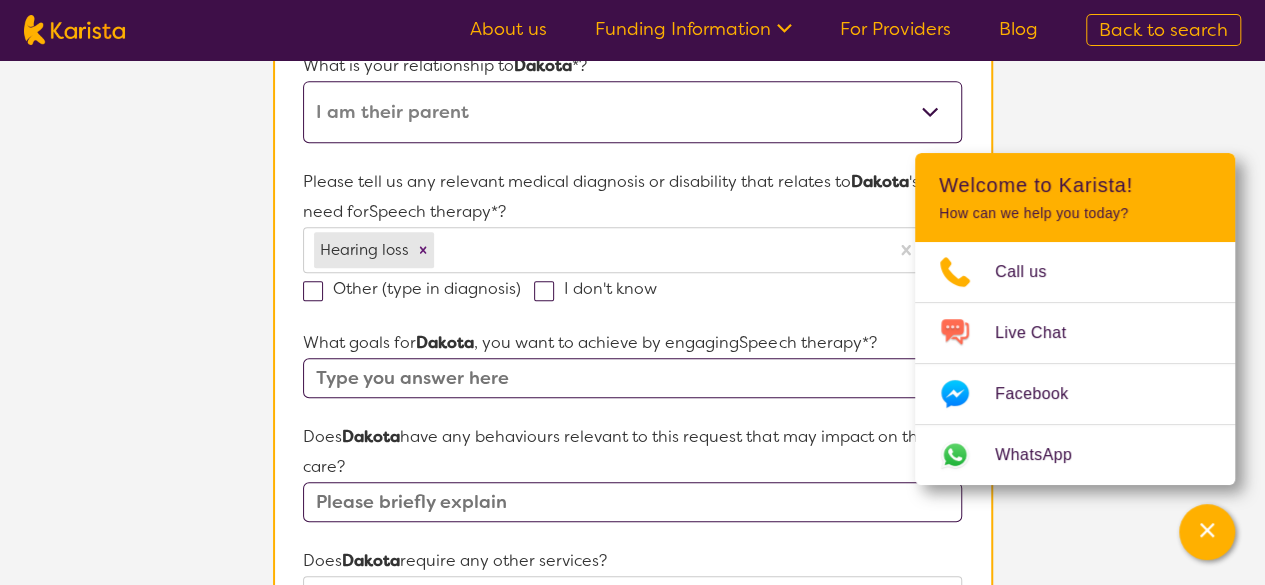 click at bounding box center (632, 378) 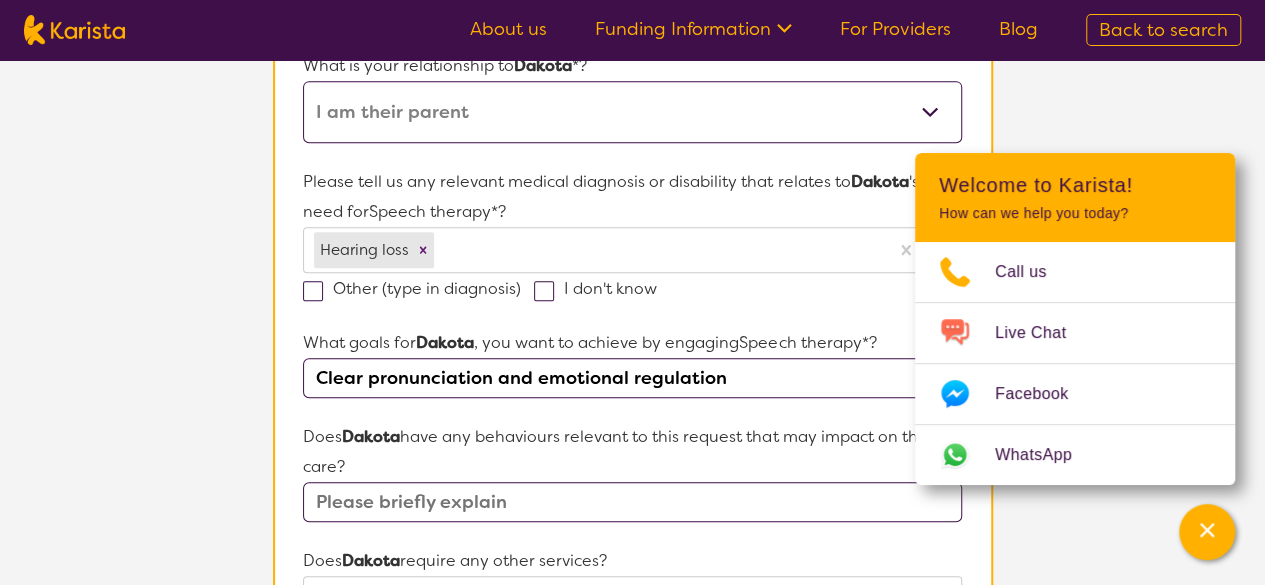 type on "Clear pronunciation and emotional regulation" 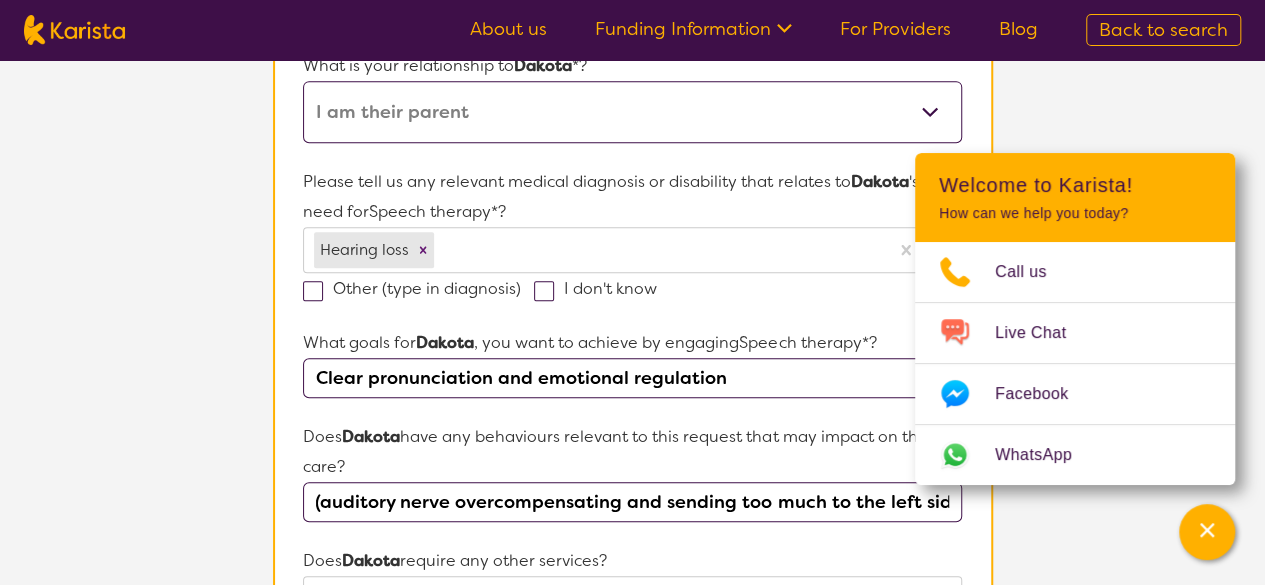 scroll, scrollTop: 0, scrollLeft: 268, axis: horizontal 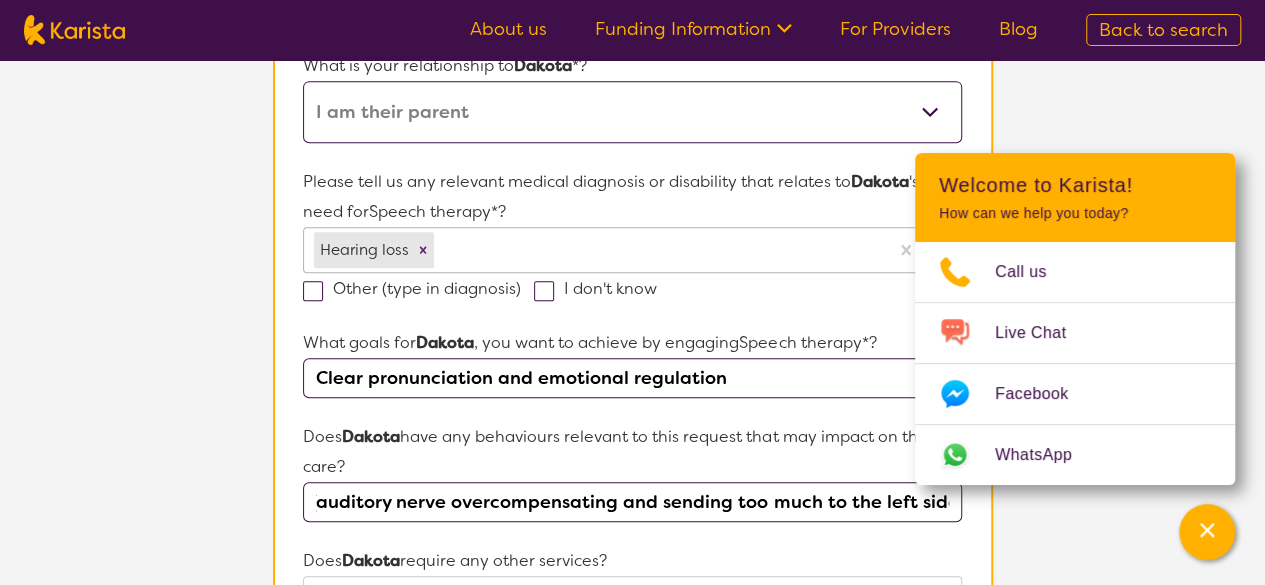 type on "Gets overstimulated by noise (auditory nerve overcompensating and sending too much to the left side." 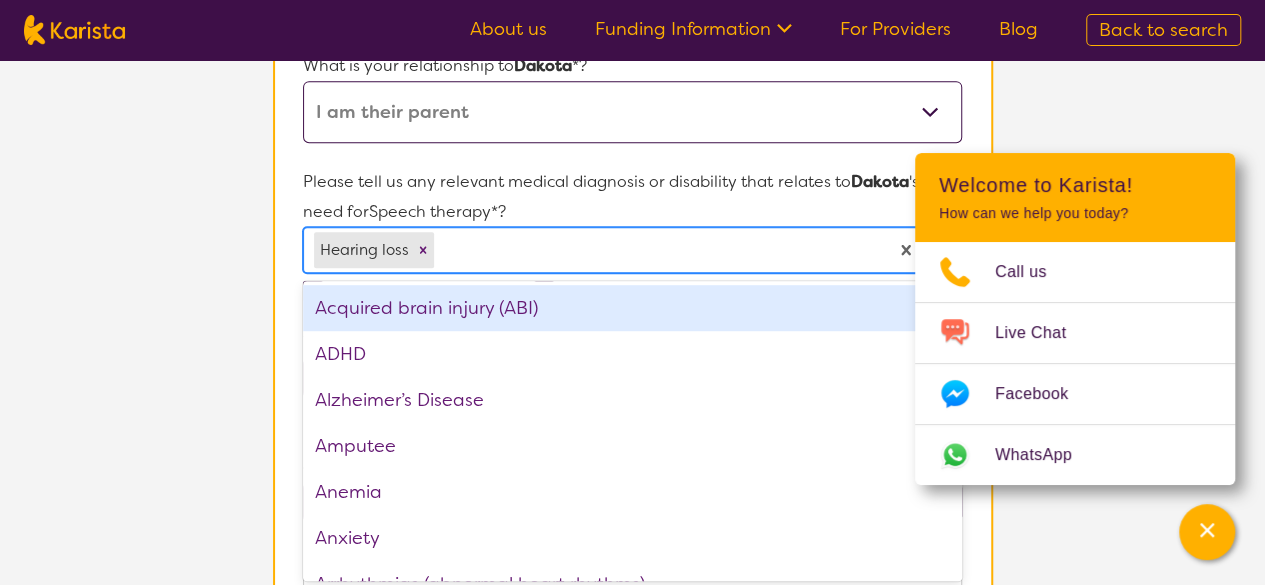click at bounding box center (657, 250) 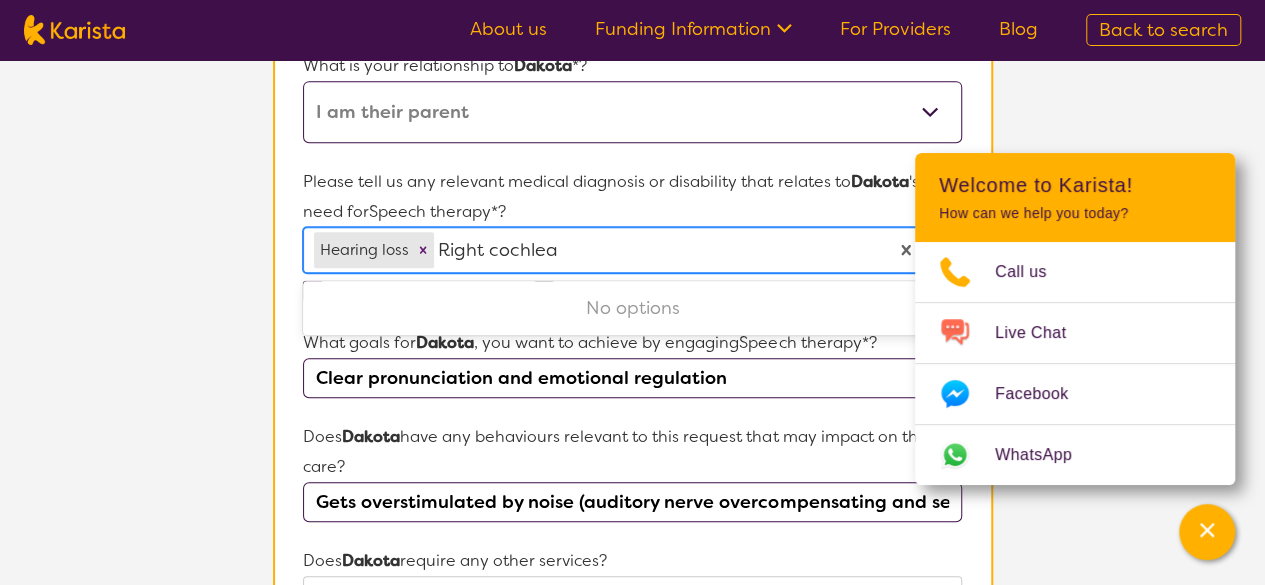 type on "Right cochlea" 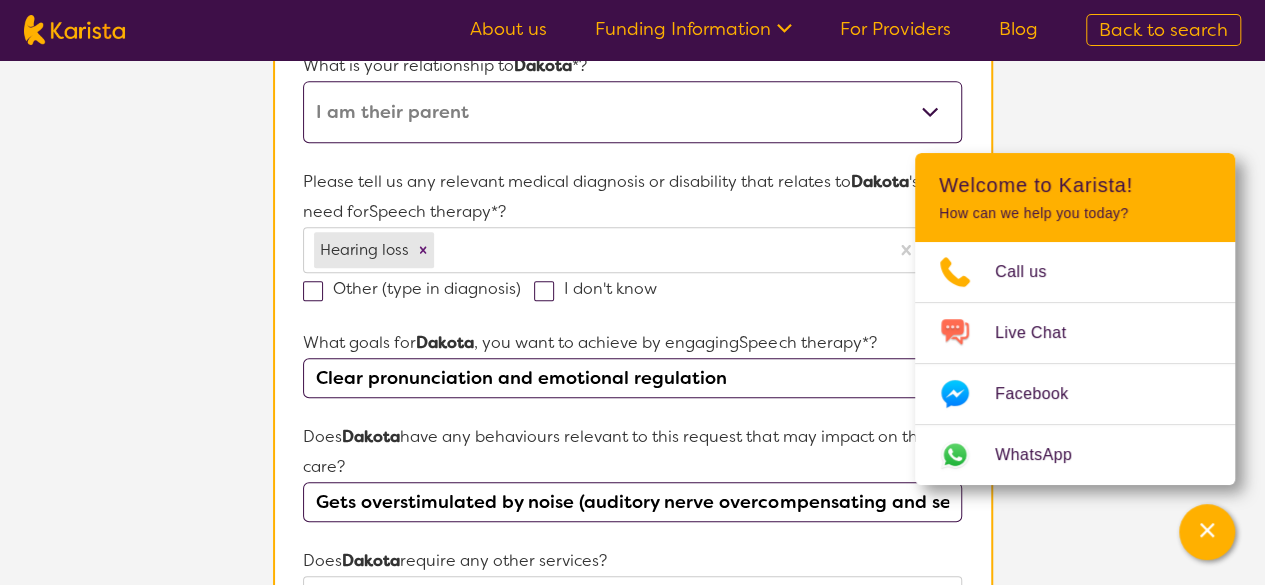click on "Gets overstimulated by noise (auditory nerve overcompensating and sending too much to the left side." at bounding box center [632, 502] 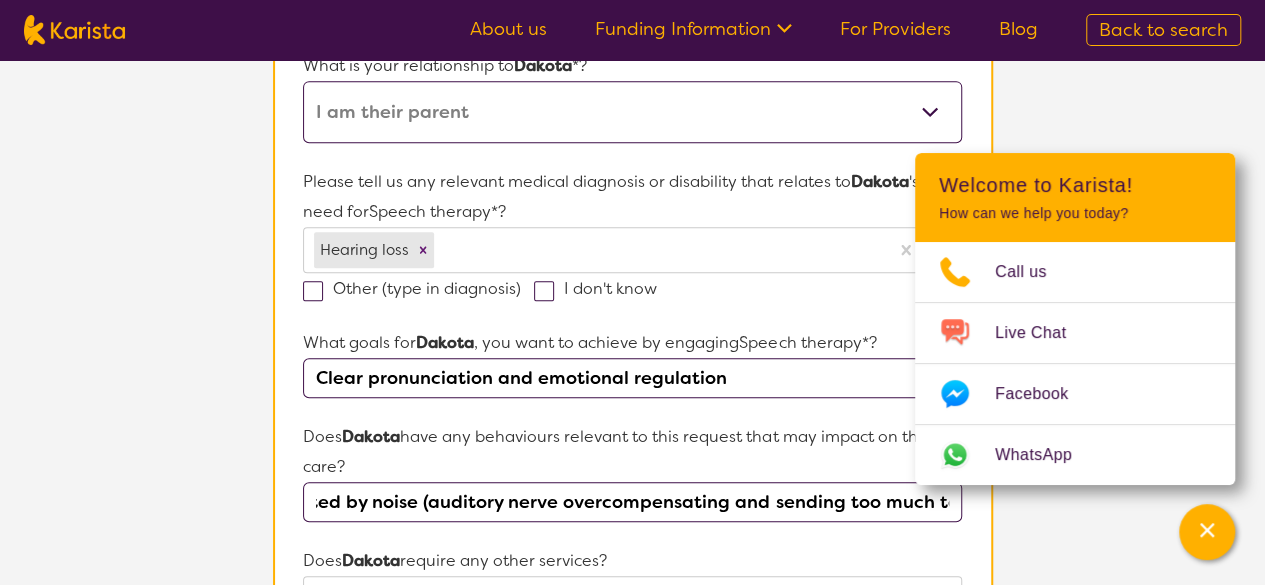 scroll, scrollTop: 0, scrollLeft: 268, axis: horizontal 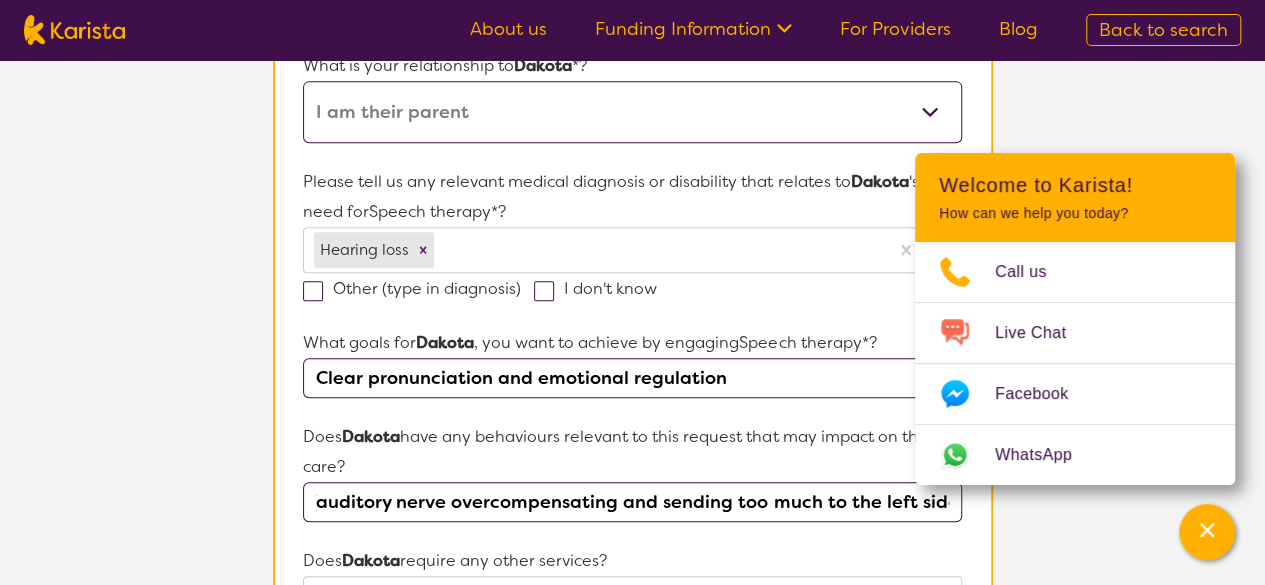 drag, startPoint x: 878, startPoint y: 501, endPoint x: 1017, endPoint y: 522, distance: 140.57738 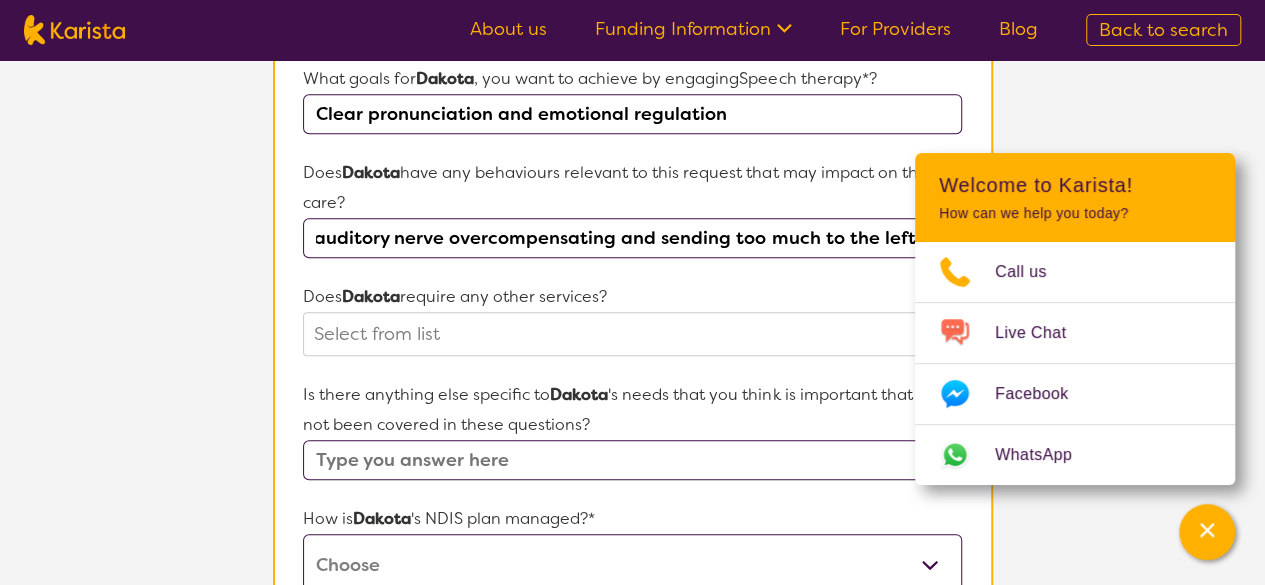 scroll, scrollTop: 729, scrollLeft: 0, axis: vertical 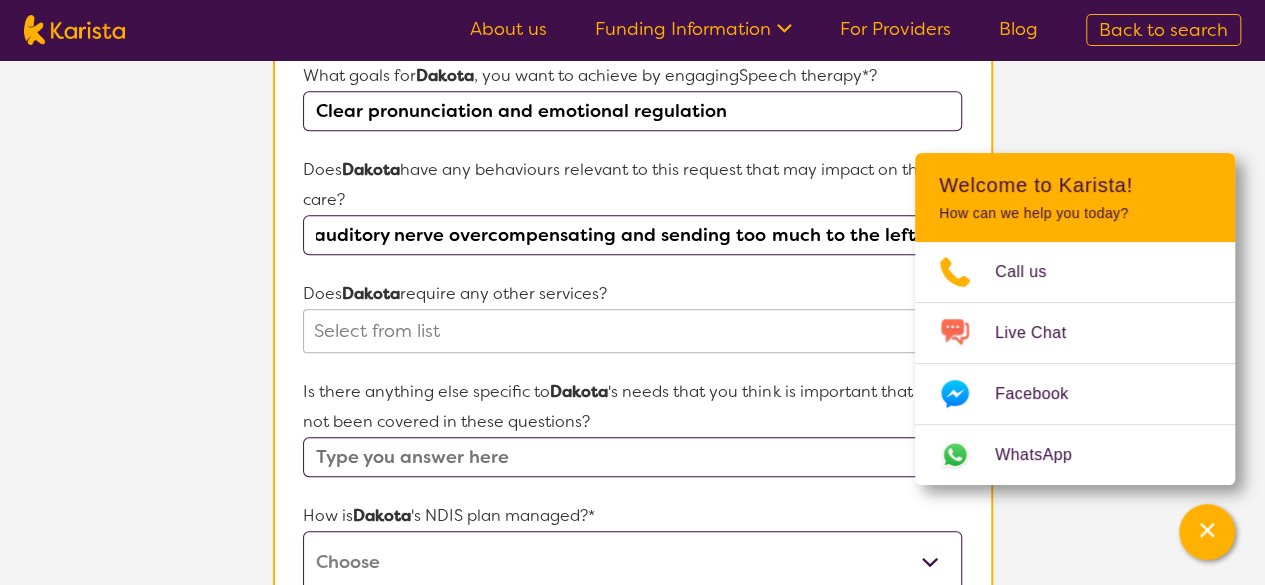 type on "Gets overstimulated by noise (auditory nerve overcompensating and sending too much to the left side)." 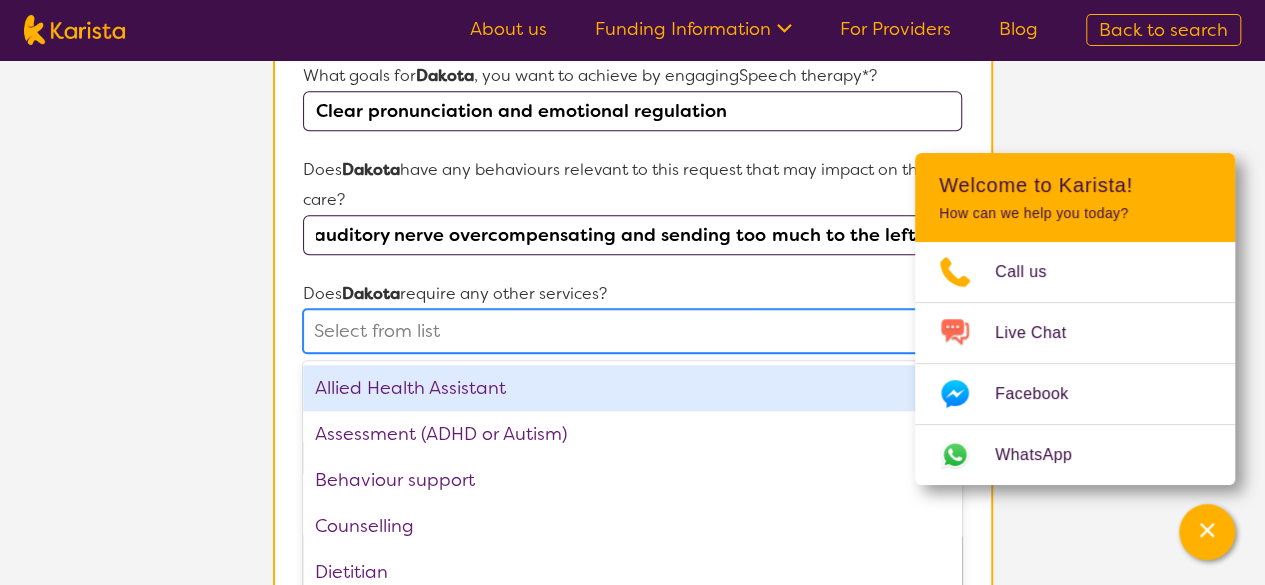 click on "option Allied Health Assistant focused, 1 of 21. 21 results available. Use Up and Down to choose options, press Enter to select the currently focused option, press Escape to exit the menu, press Tab to select the option and exit the menu. Select from list Allied Health Assistant Assessment (ADHD or Autism) Behaviour support Counselling Dietitian Domestic and home help Employment Support Exercise physiology Key Worker NDIS Plan management NDIS Support Coordination Nursing services Occupational therapy Personal care Physiotherapy Podiatry Psychology Psychosocial Recovery Coach Respite Supported accommodation Support worker" at bounding box center (632, 331) 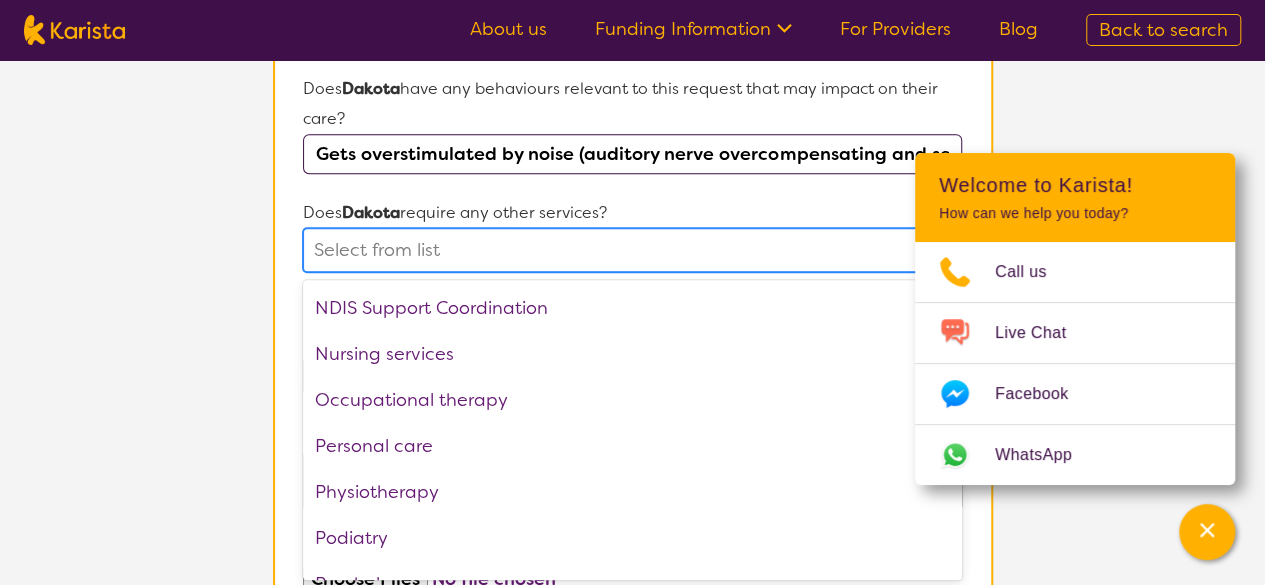 scroll, scrollTop: 510, scrollLeft: 0, axis: vertical 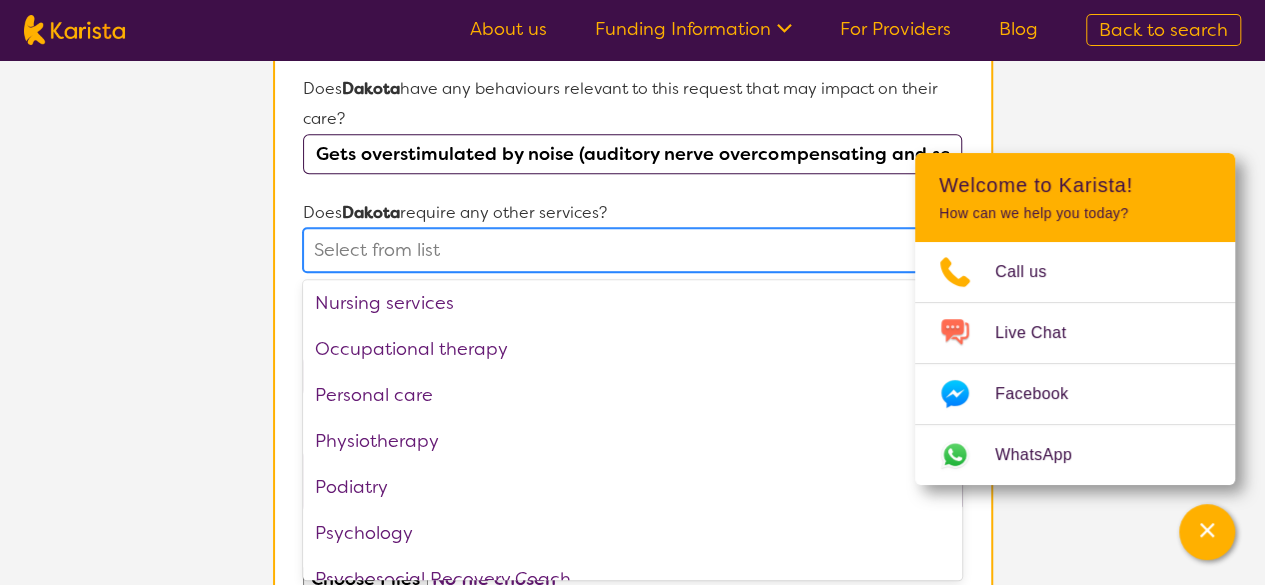 click on "Occupational therapy" at bounding box center [632, 349] 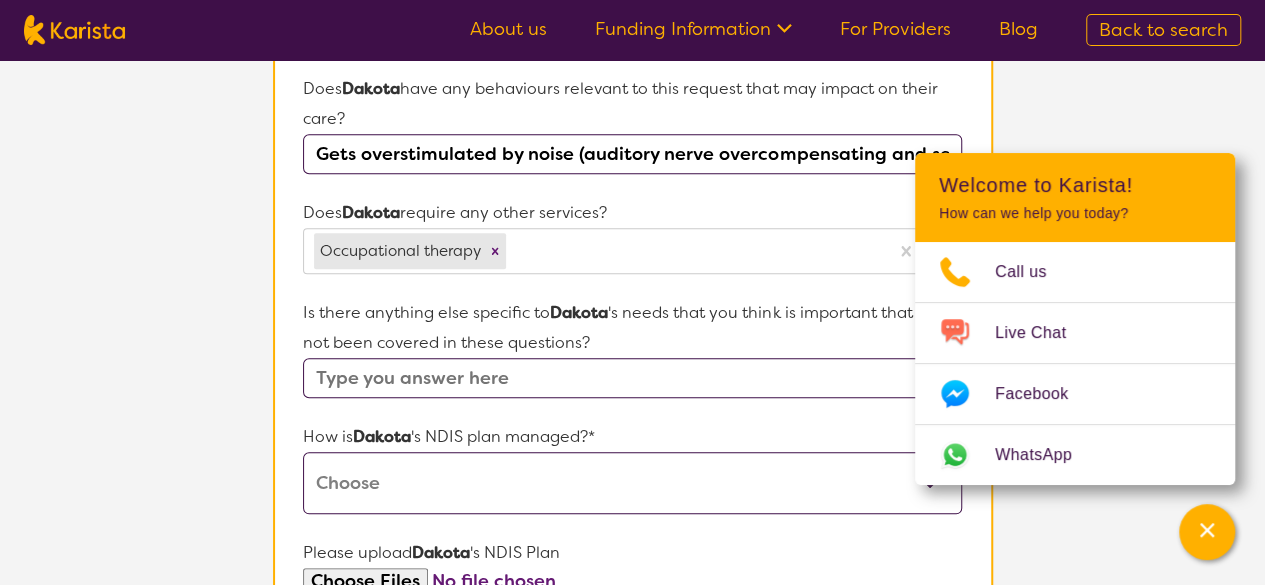 click on "L About You 2 Participant Details 3 Confirmation Participant Details & Service Preferences Name of participant First Name* [FIRST] Last Name [LAST] What age is [NAME] * ? 4 What is your relationship to [NAME] *? This request is for myself I am their parent I am their child I am their spouse/partner I am their carer I am their Support Coordinator I am their Local Area Coordinator I am their Child Safety Officer I am their Aged Care Case Worker Other Please tell us any relevant medical diagnosis or disability that relates to [NAME]'s need for Speech therapy *? Hearing loss Other (type in diagnosis) I don't know What goals for [NAME], you want to achieve by engaging Speech therapy *? Clear pronunciation and emotional regulation Does [NAME] have any behaviours relevant to this request that may impact on their care? Gets overstimulated by noise (auditory nerve overcompensating and sending too much to the left side). Does [NAME] require any other services? Occupational therapy [NAME] How is [NAME]" at bounding box center (632, 118) 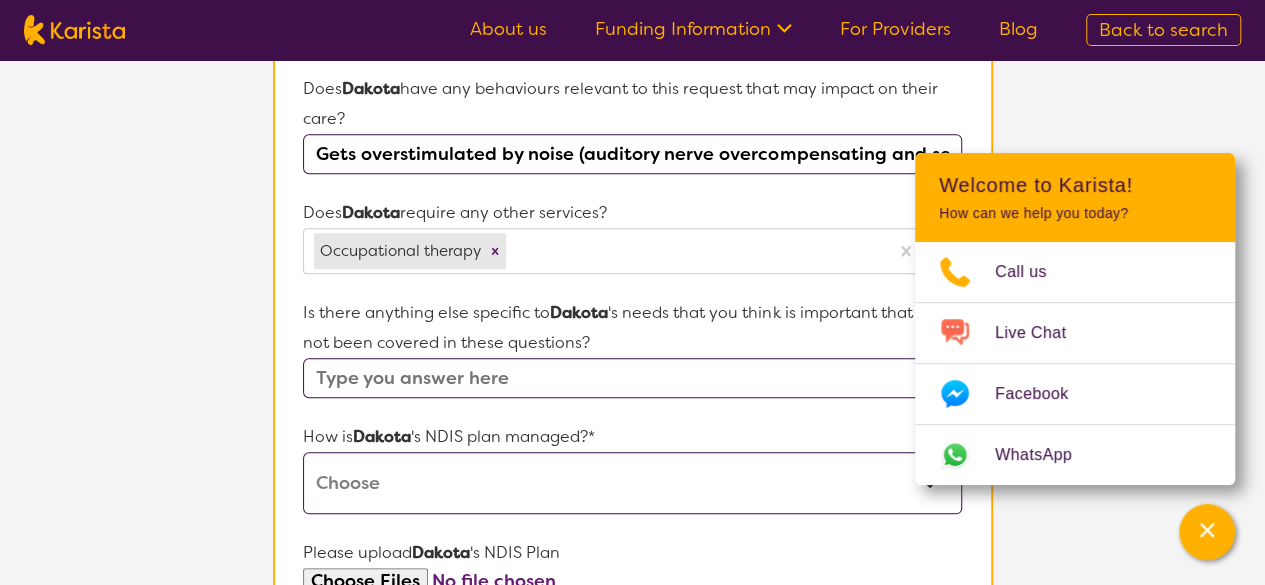 select on "Plan Managed" 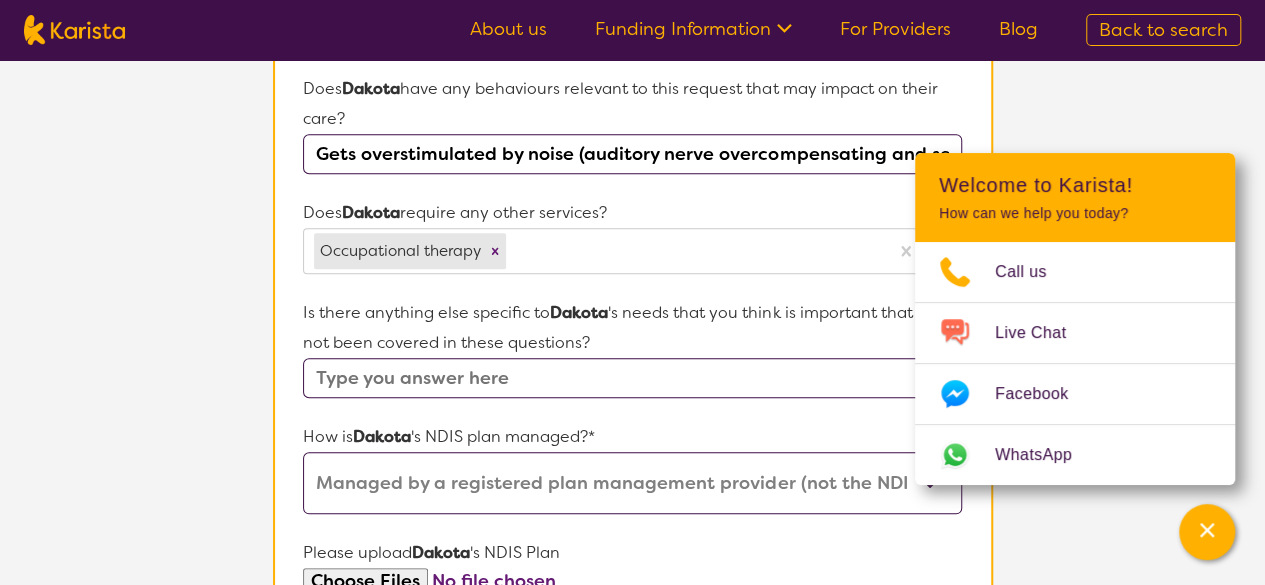click on "Self-managed NDIS plan Managed by a registered plan management provider (not the NDIA) Agency-managed (by the NDIA) I'm not sure" at bounding box center (632, 483) 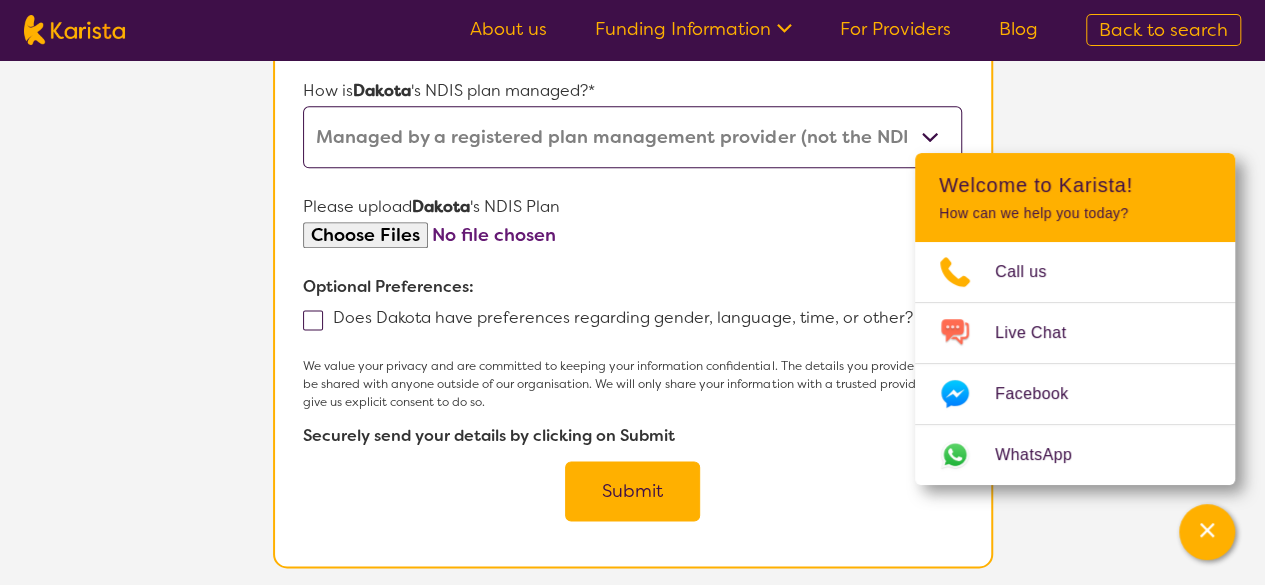scroll, scrollTop: 1161, scrollLeft: 0, axis: vertical 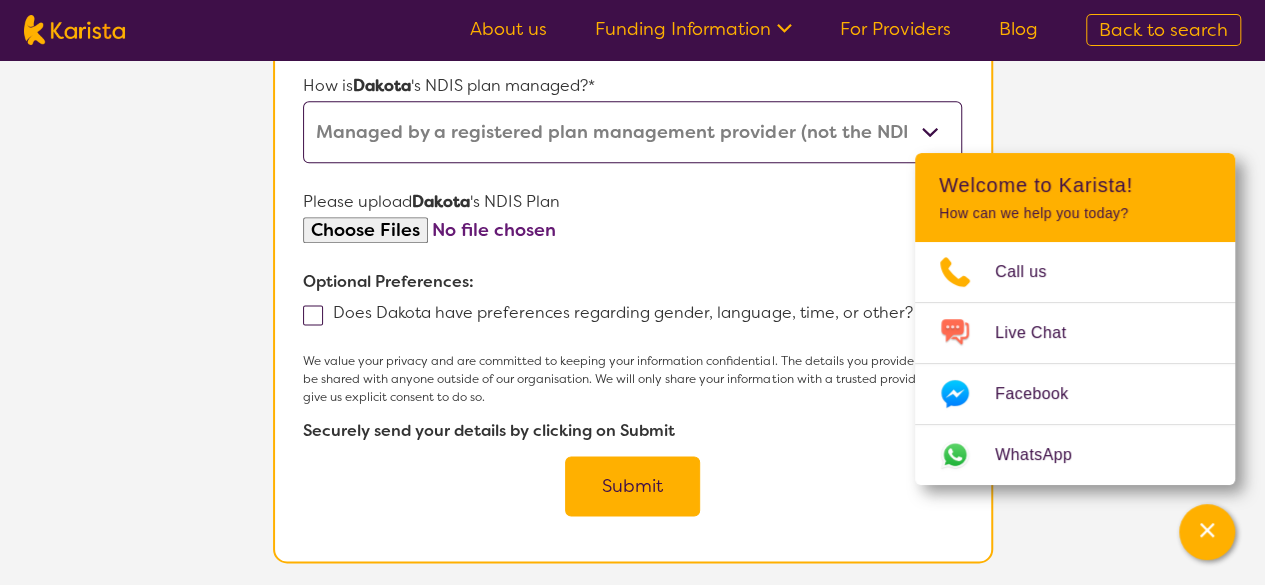click at bounding box center (632, 230) 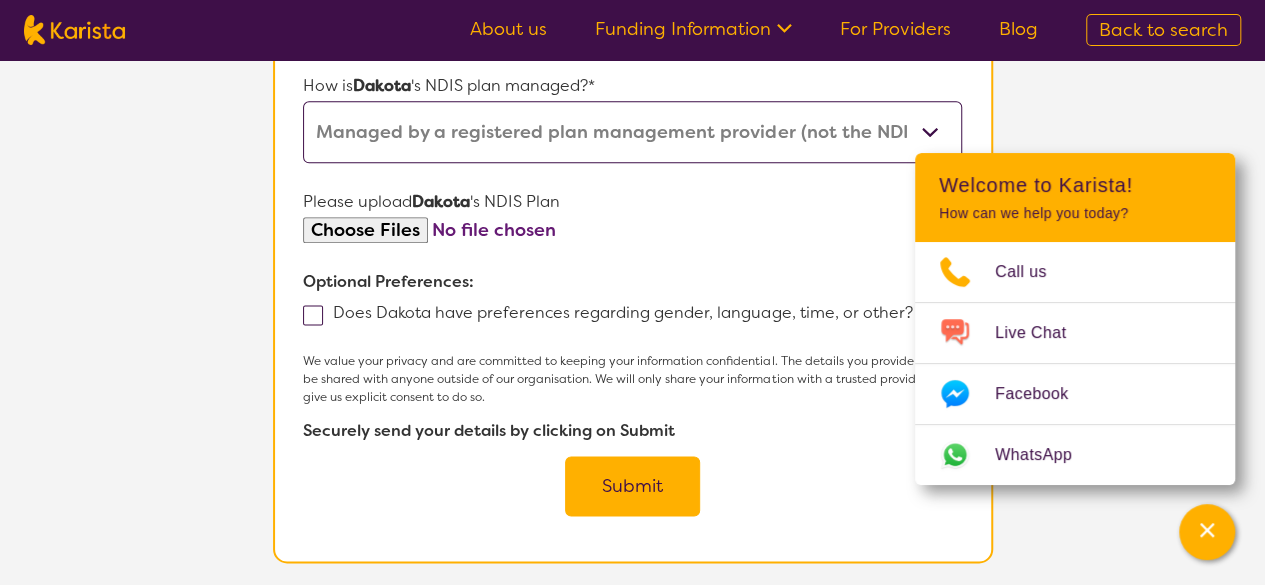 type on "C:\fakepath\[NAME] [LAST] - Plan Management Agreement - signed.pdf" 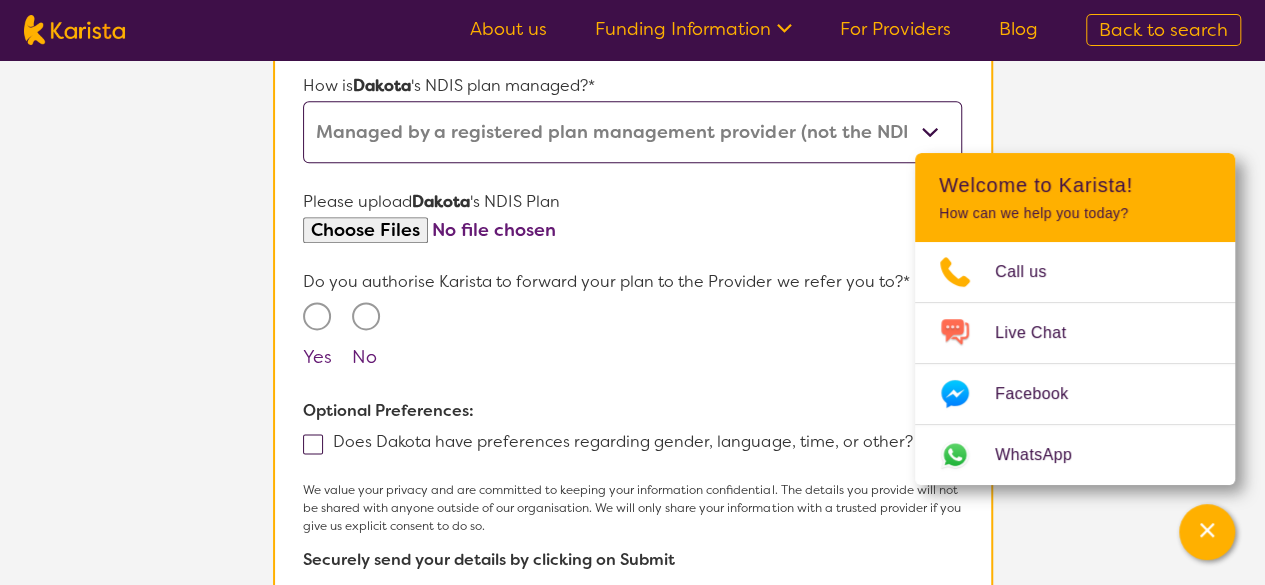 click on "Yes" at bounding box center (317, 316) 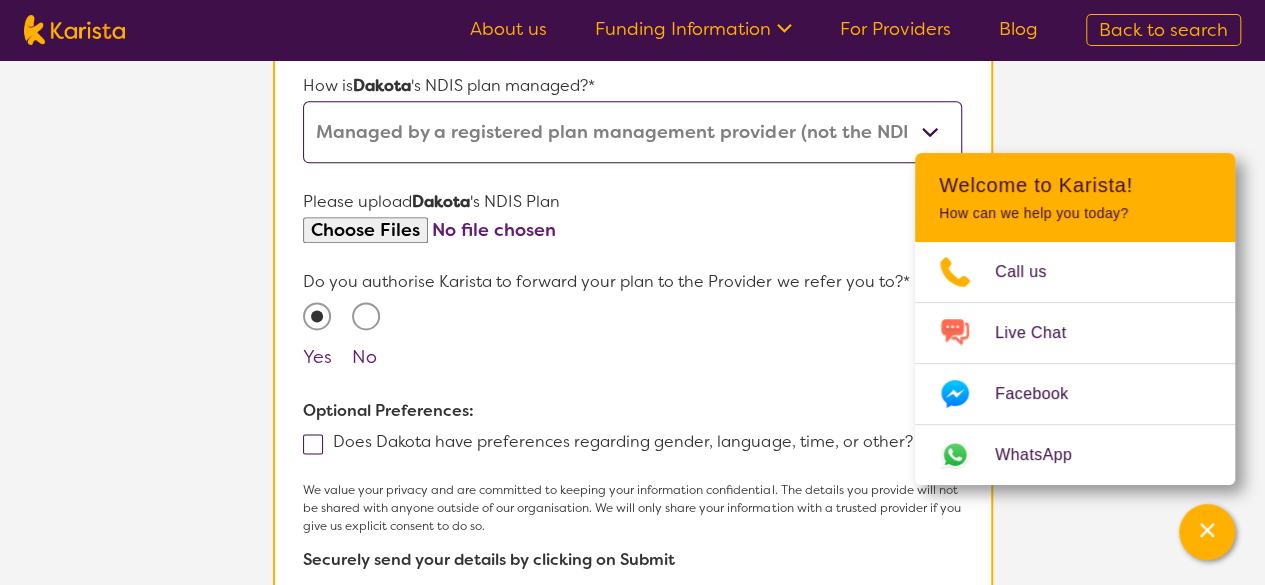 click at bounding box center (313, 444) 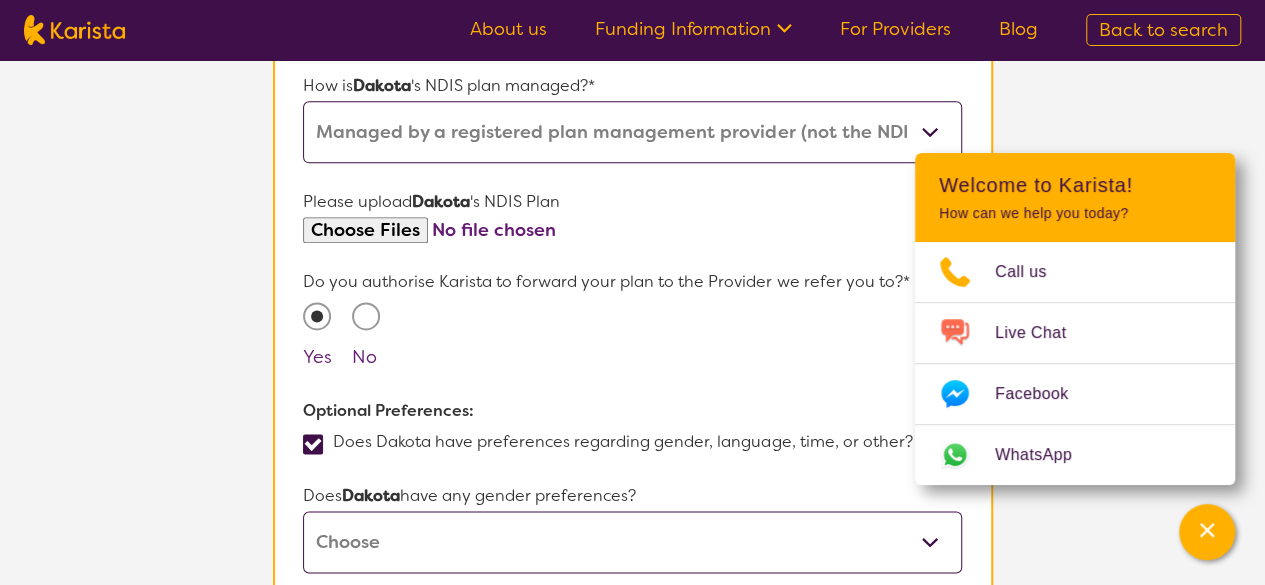 click on "Male Female Other No Preference" at bounding box center [632, 542] 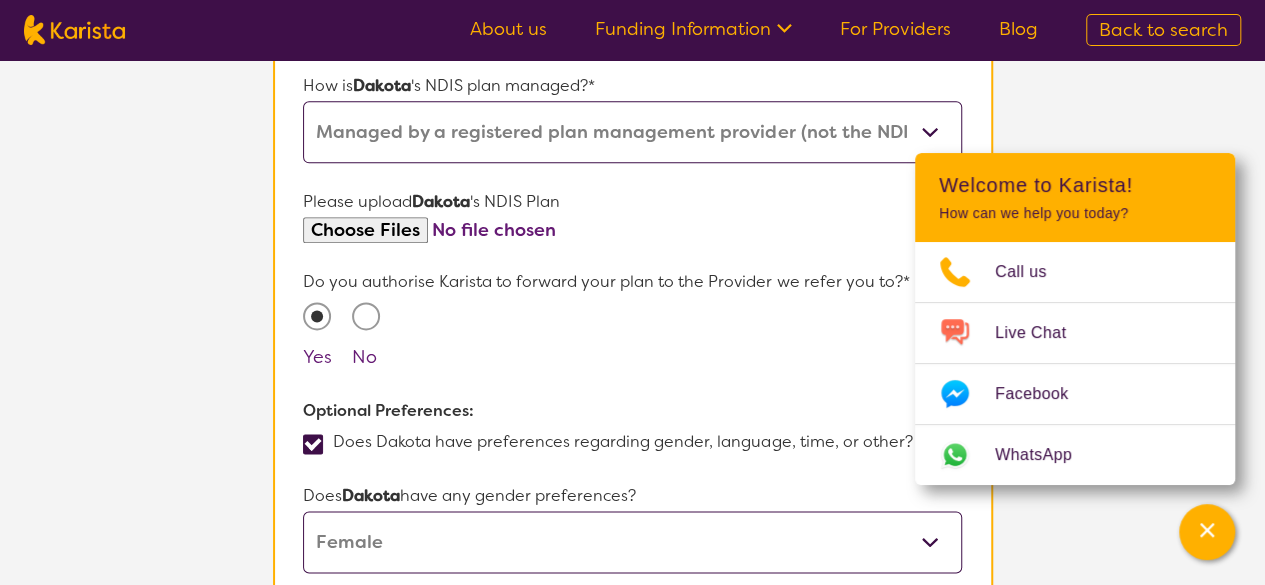 click on "Male Female Other No Preference" at bounding box center [632, 542] 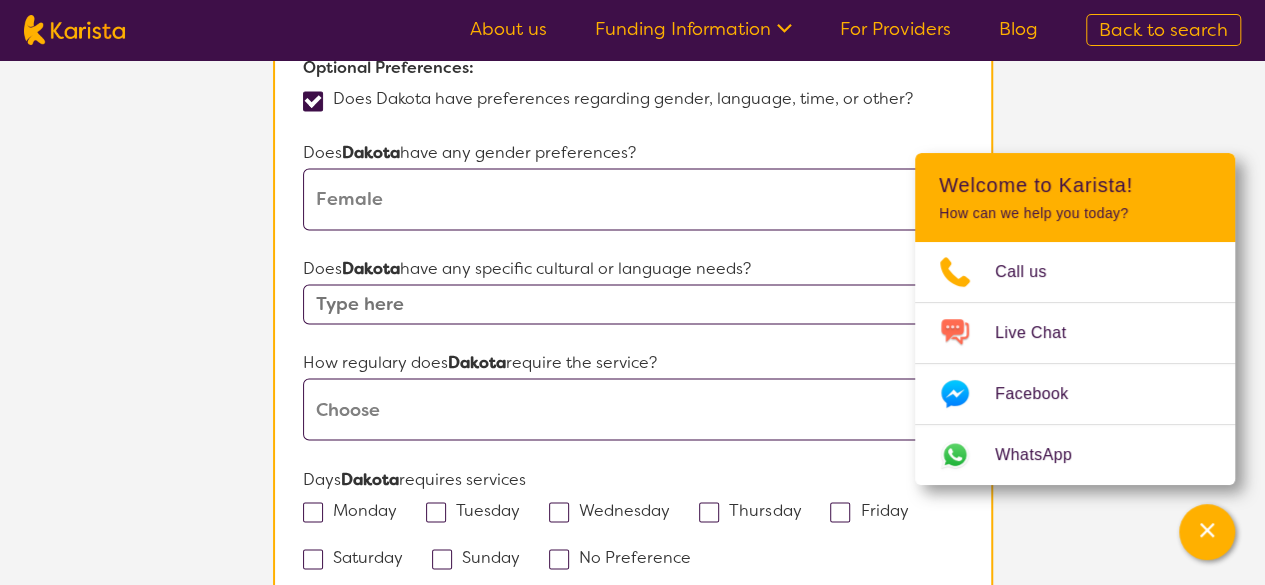 scroll, scrollTop: 1560, scrollLeft: 0, axis: vertical 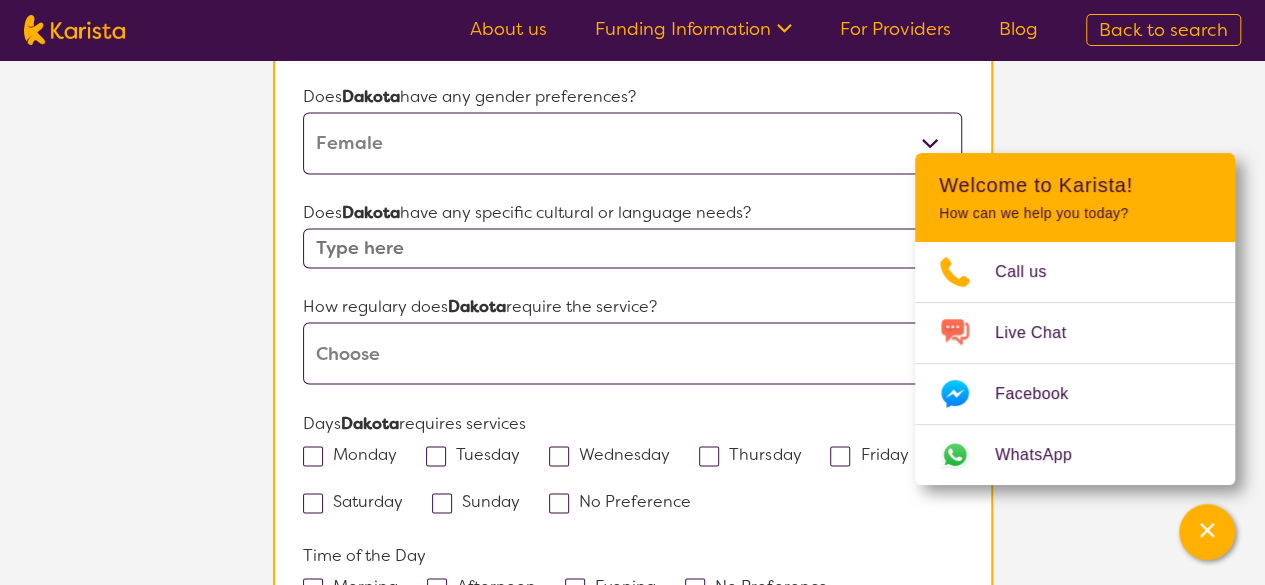 click on "Daily Twice a week Weekly Every fortnight Monthly Other" at bounding box center [632, 353] 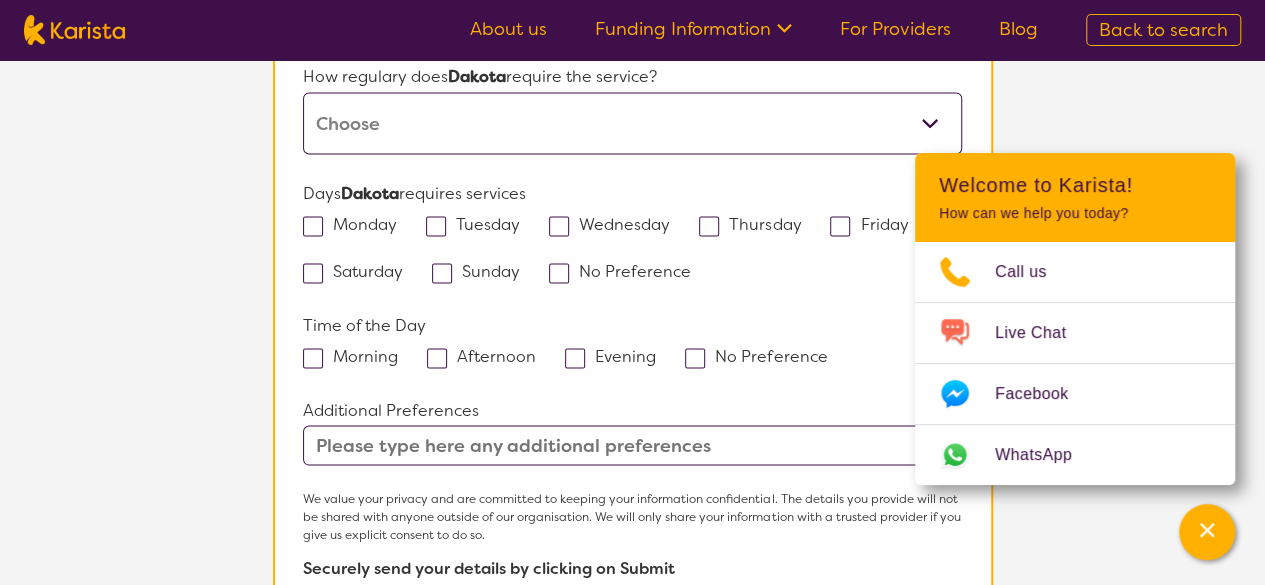 scroll, scrollTop: 1811, scrollLeft: 0, axis: vertical 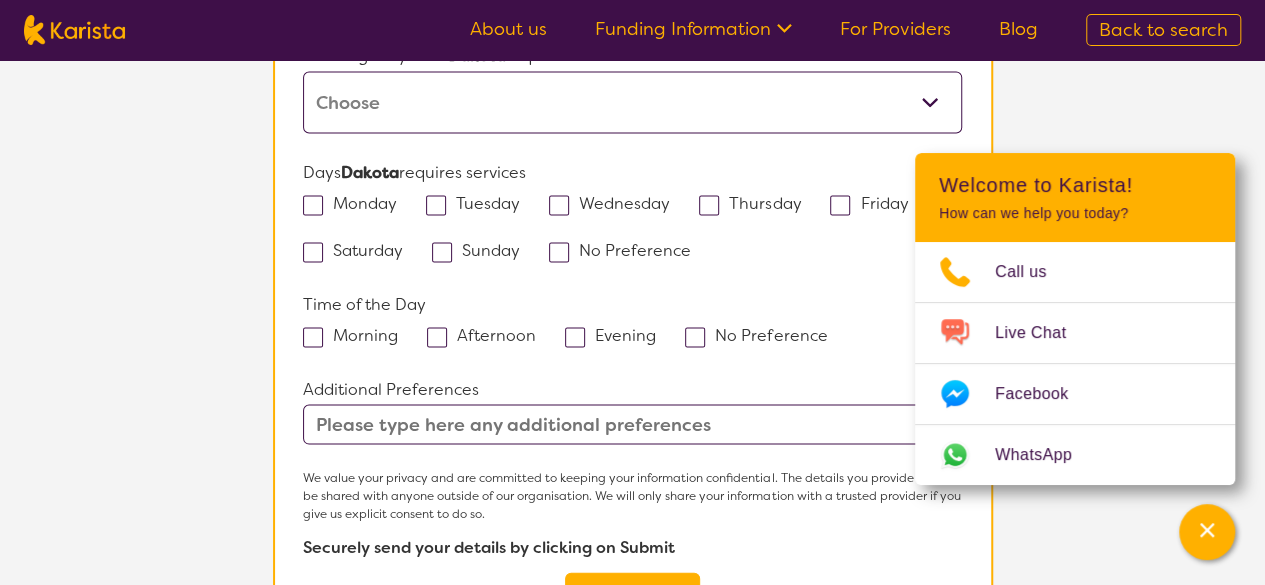 click at bounding box center [709, 205] 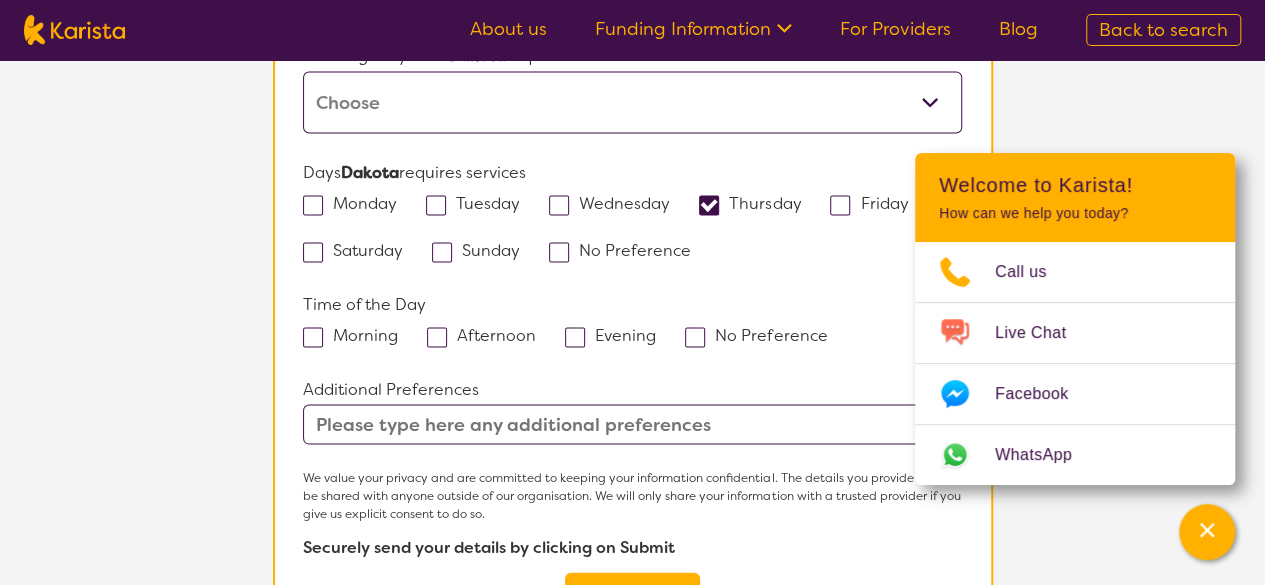 click at bounding box center (840, 205) 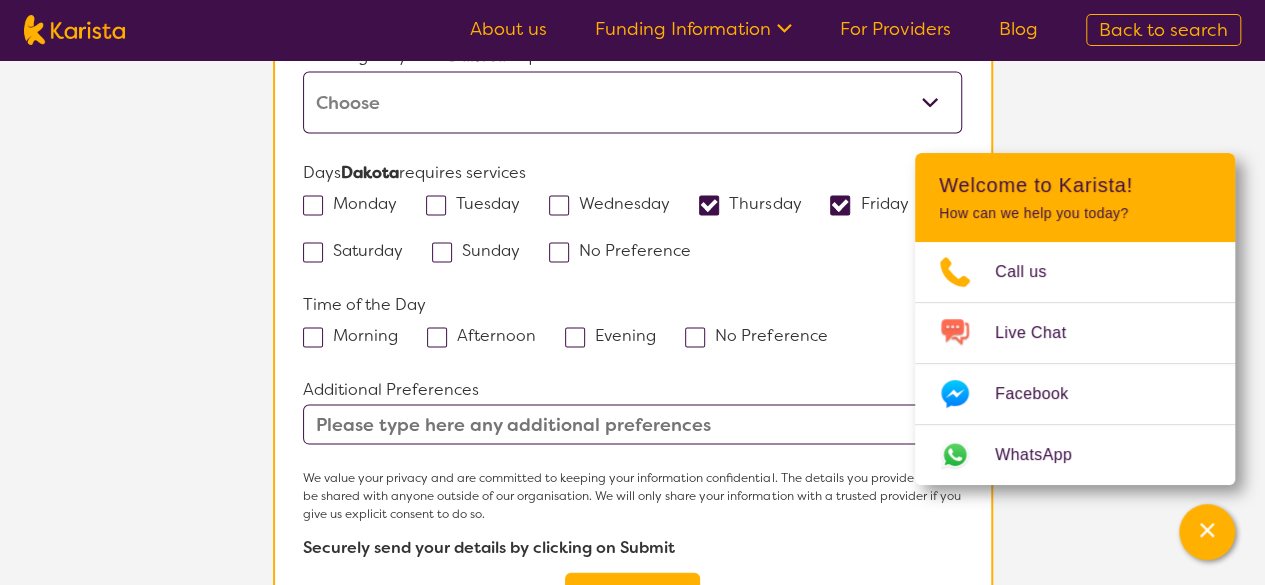 click at bounding box center (437, 337) 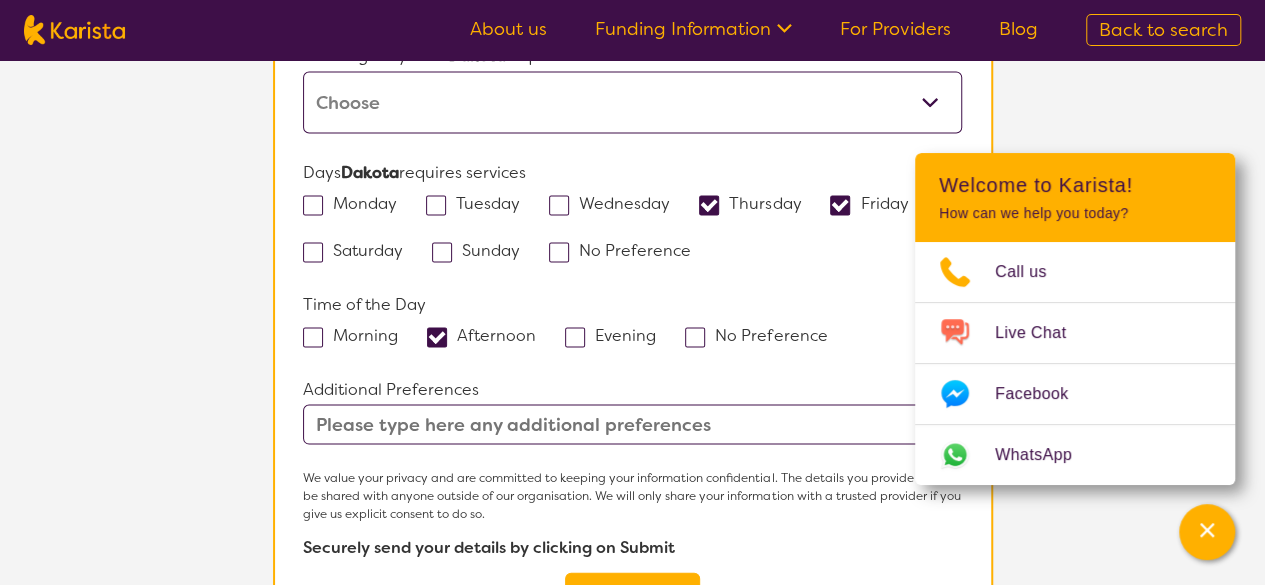 click at bounding box center (840, 205) 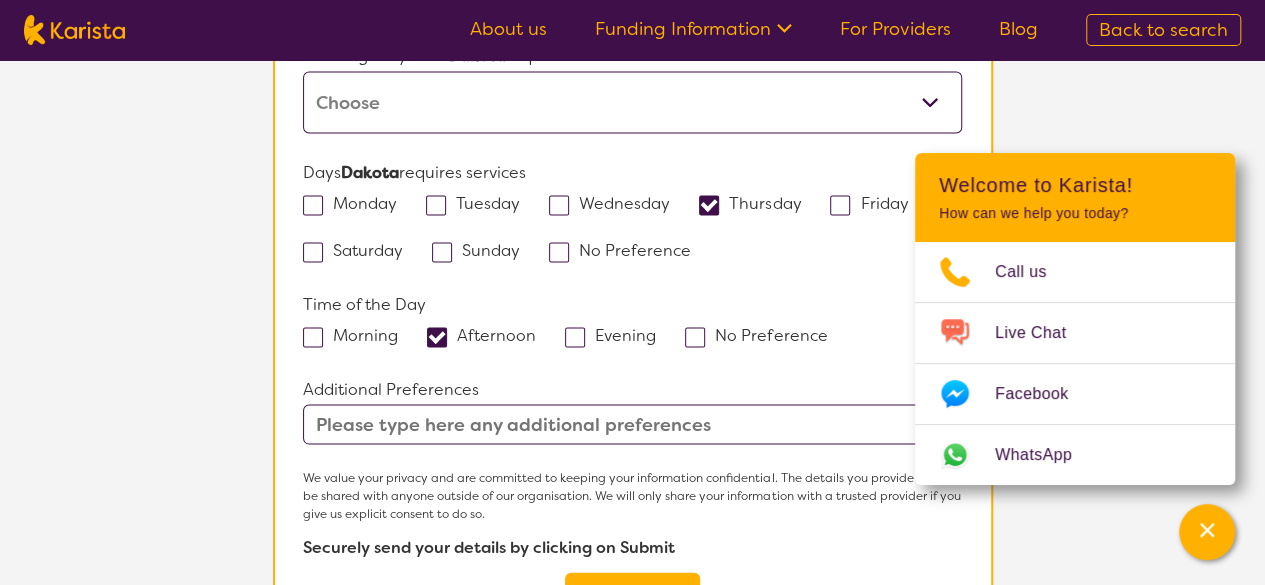 click at bounding box center (709, 205) 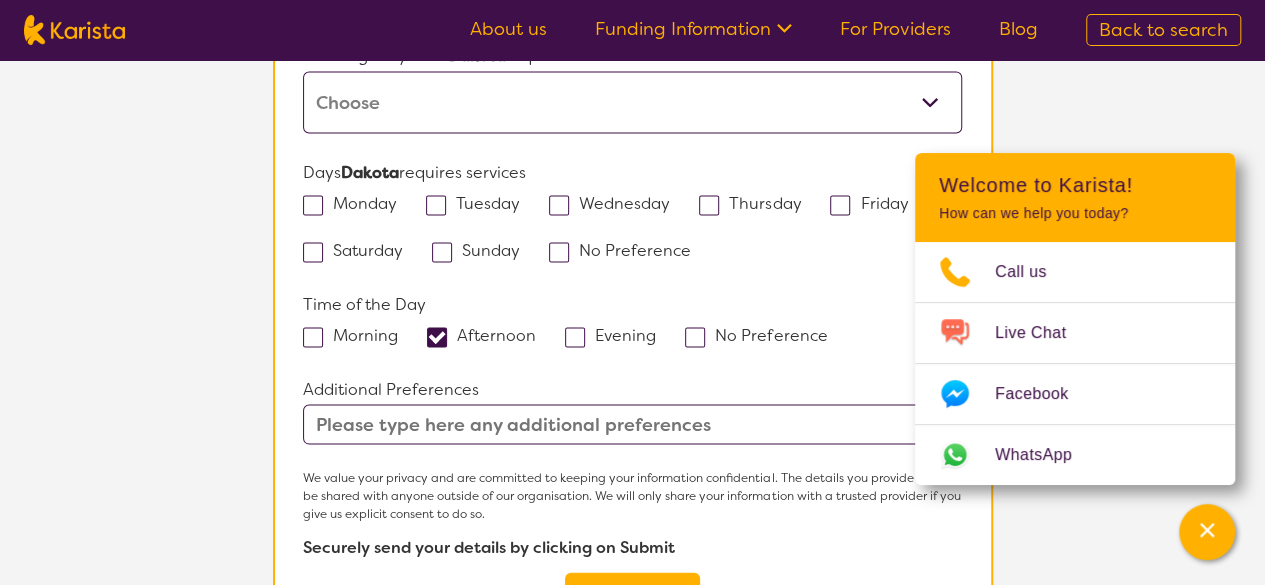 click at bounding box center (437, 337) 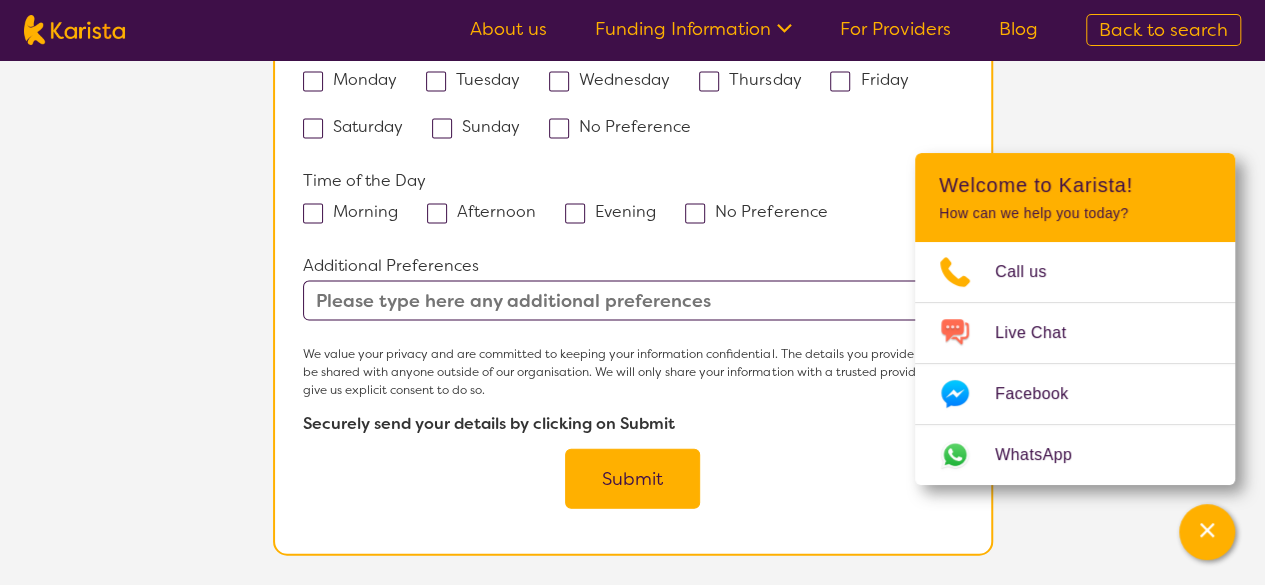 scroll, scrollTop: 2020, scrollLeft: 0, axis: vertical 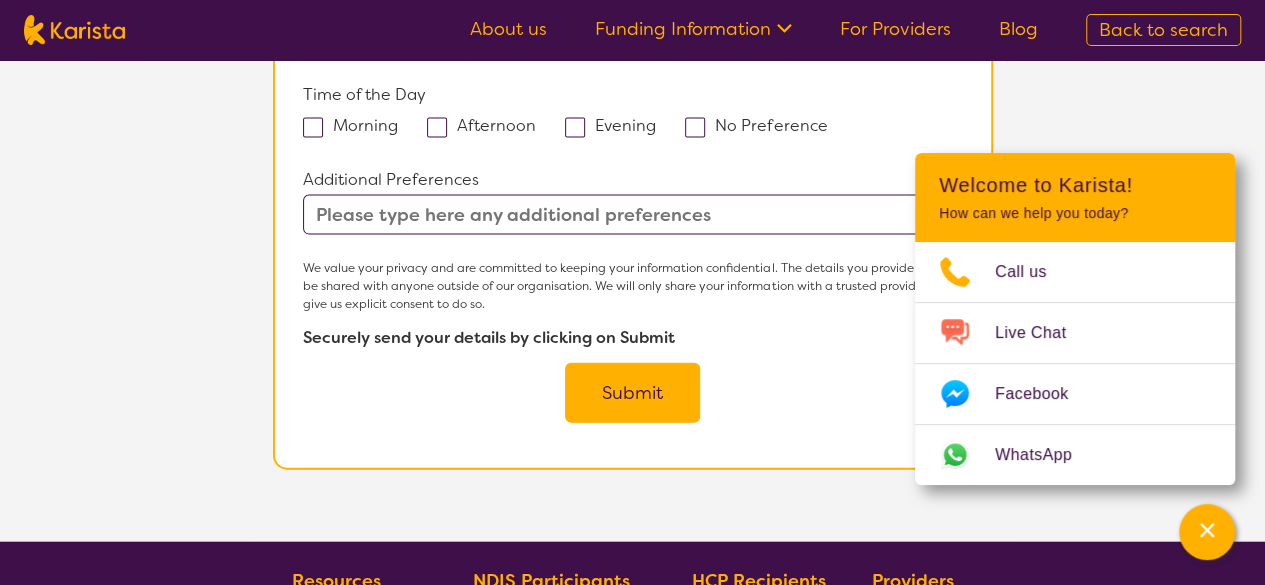 click on "Submit" at bounding box center [632, 393] 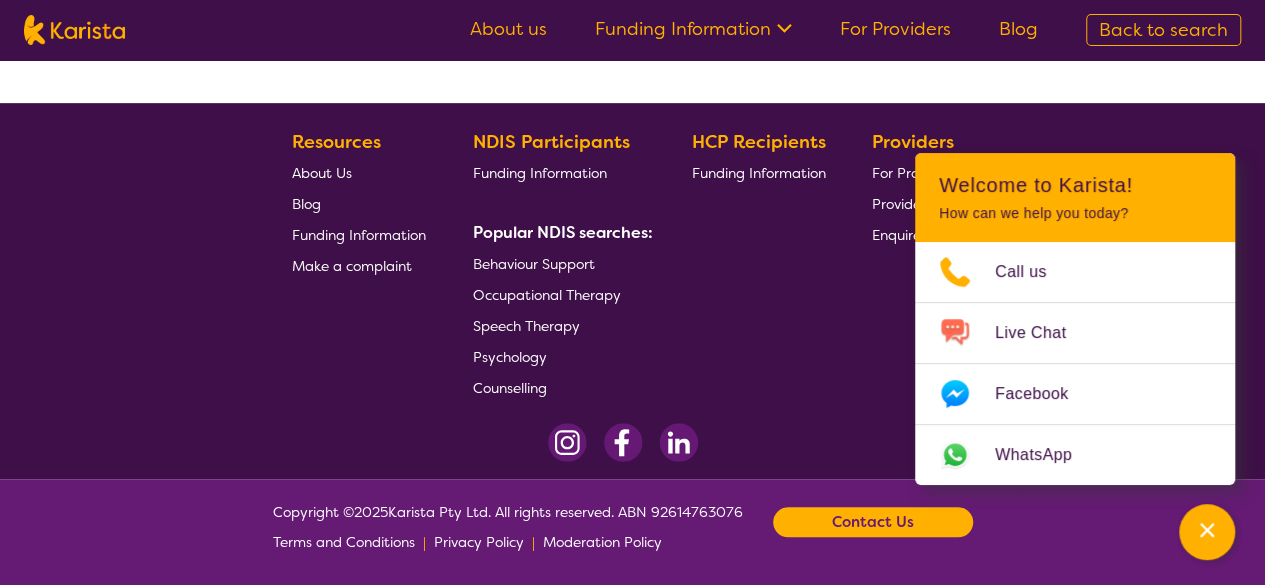 scroll, scrollTop: 0, scrollLeft: 0, axis: both 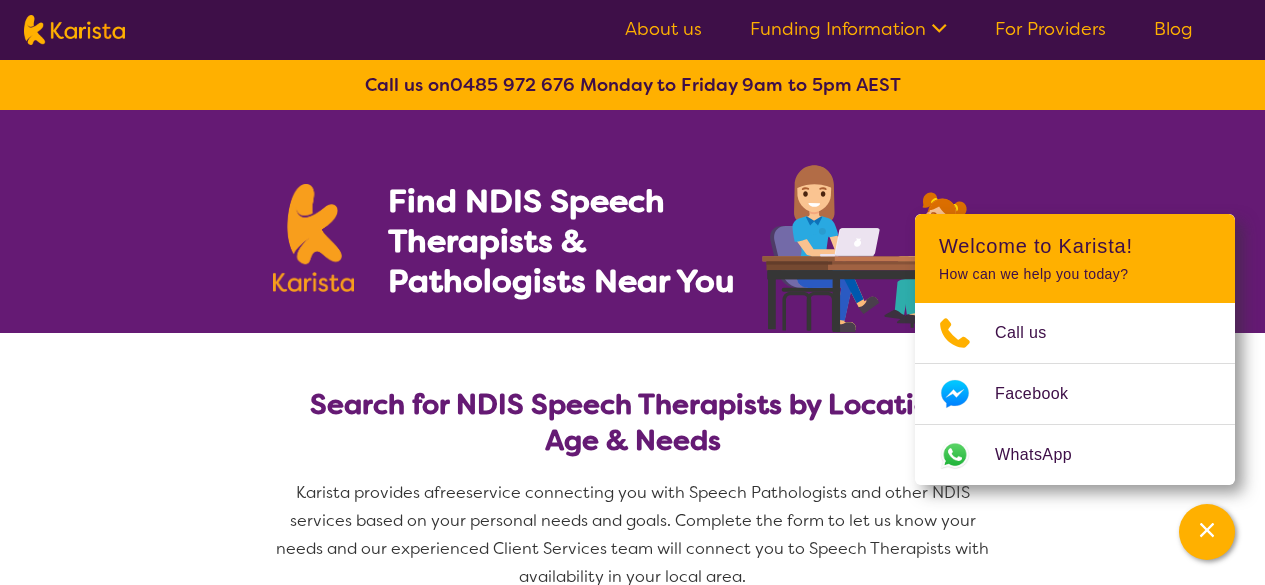select on "Speech therapy" 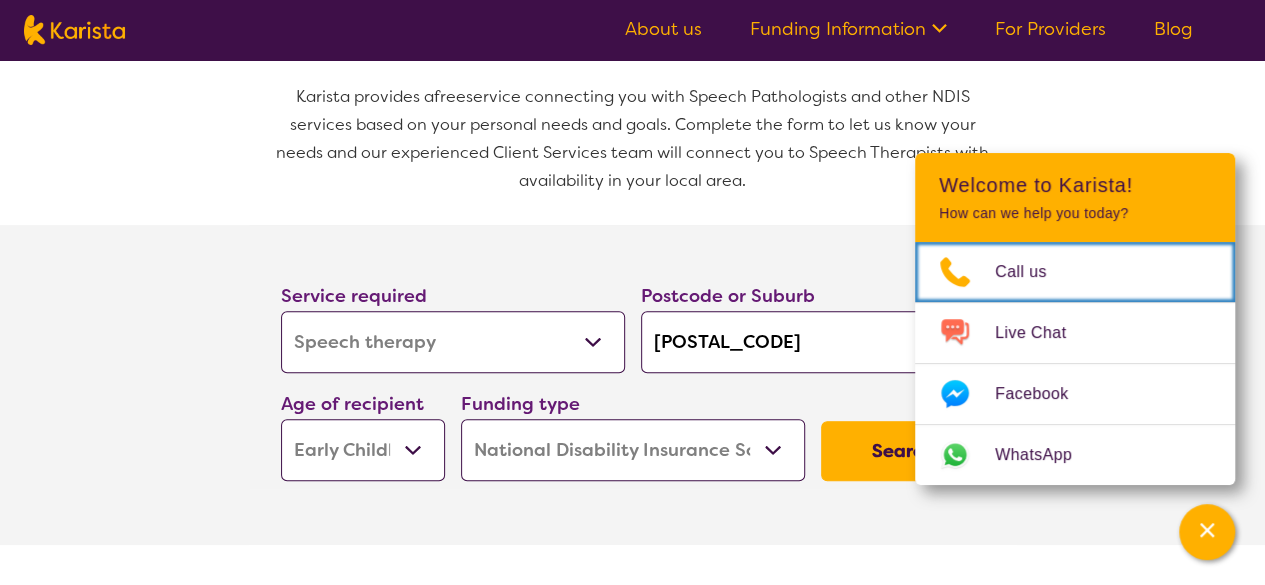 scroll, scrollTop: 401, scrollLeft: 0, axis: vertical 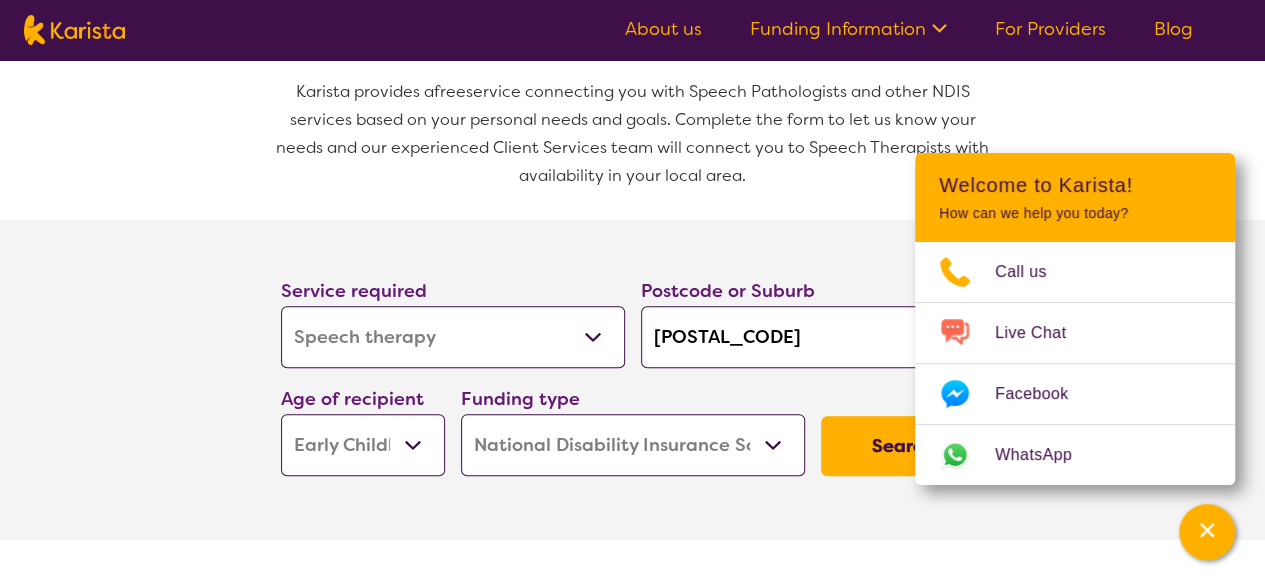 click on "Search" at bounding box center (903, 446) 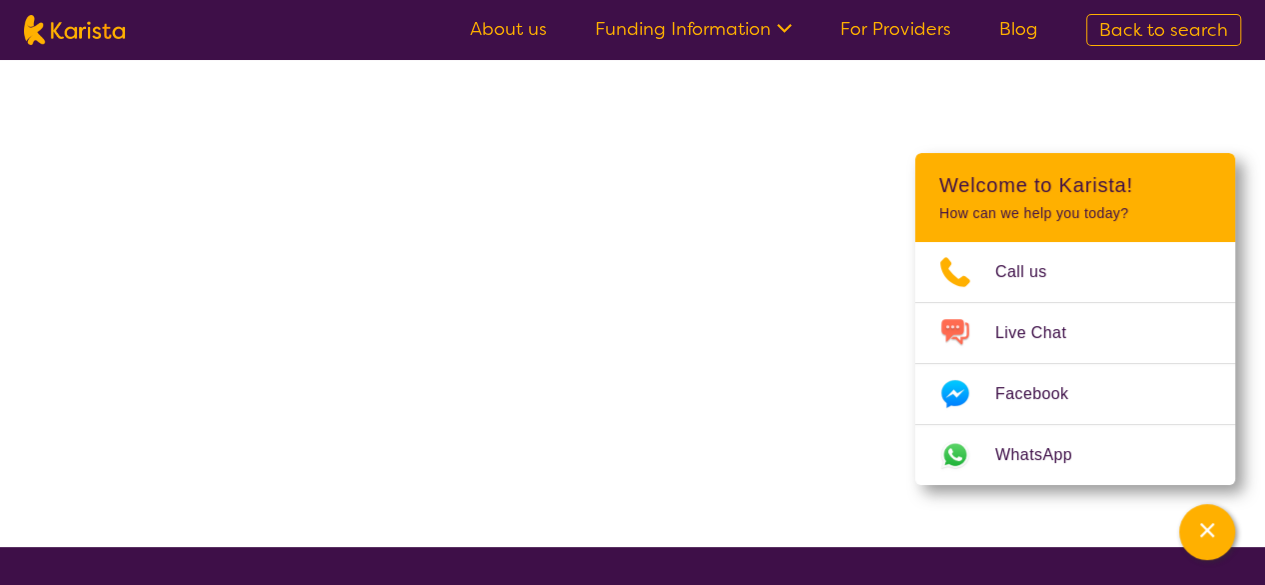 scroll, scrollTop: 0, scrollLeft: 0, axis: both 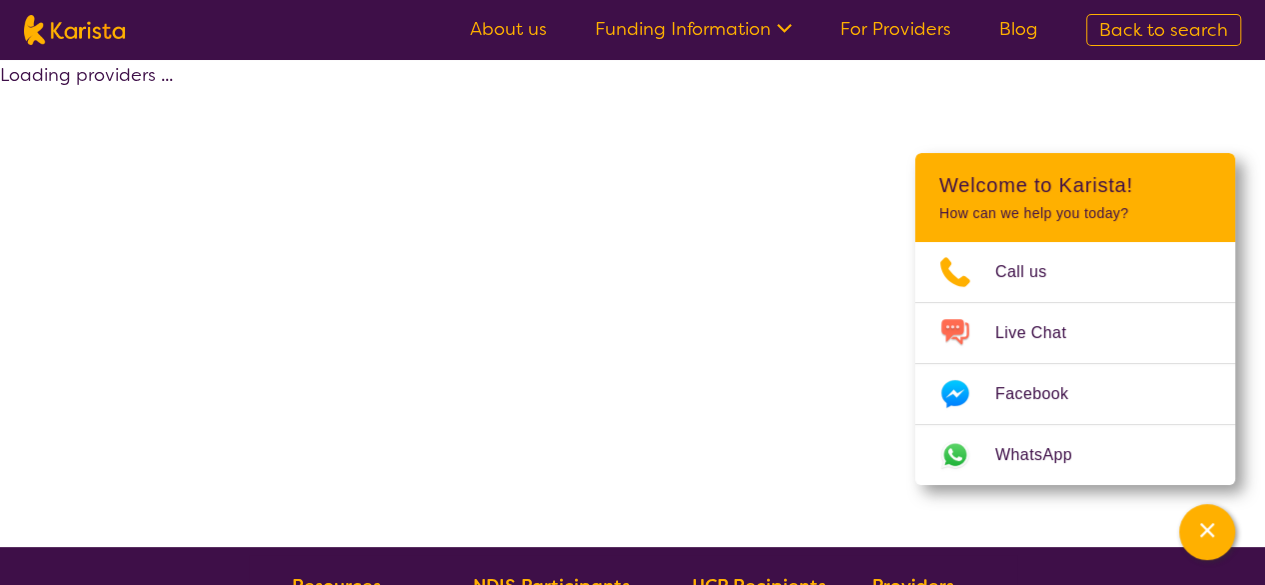 select on "by_score" 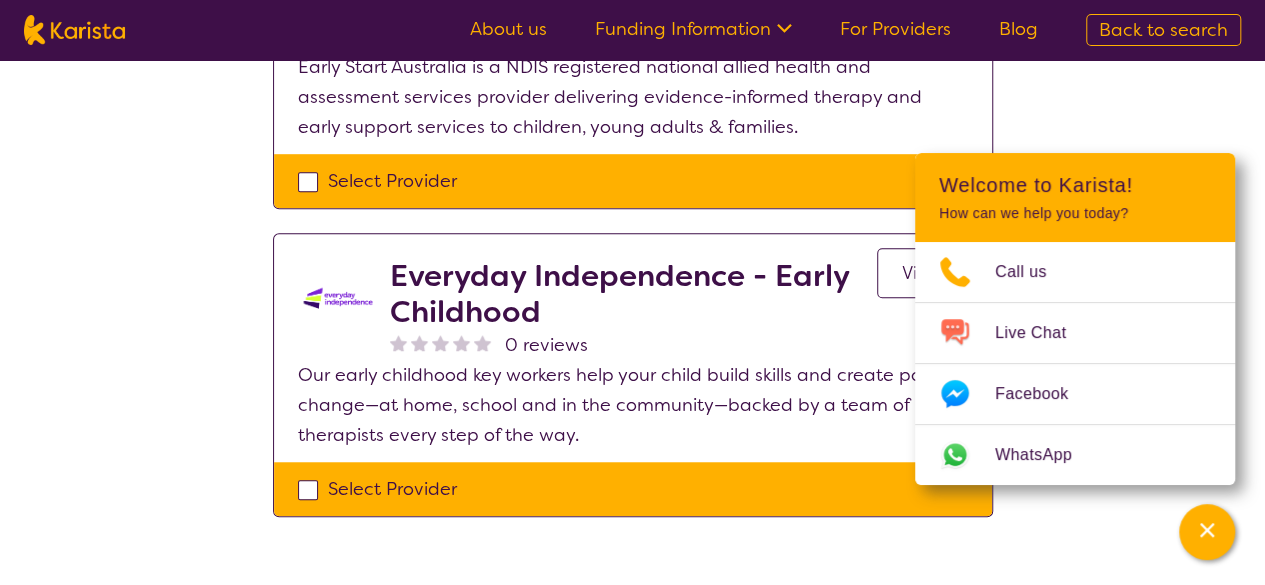 scroll, scrollTop: 584, scrollLeft: 0, axis: vertical 